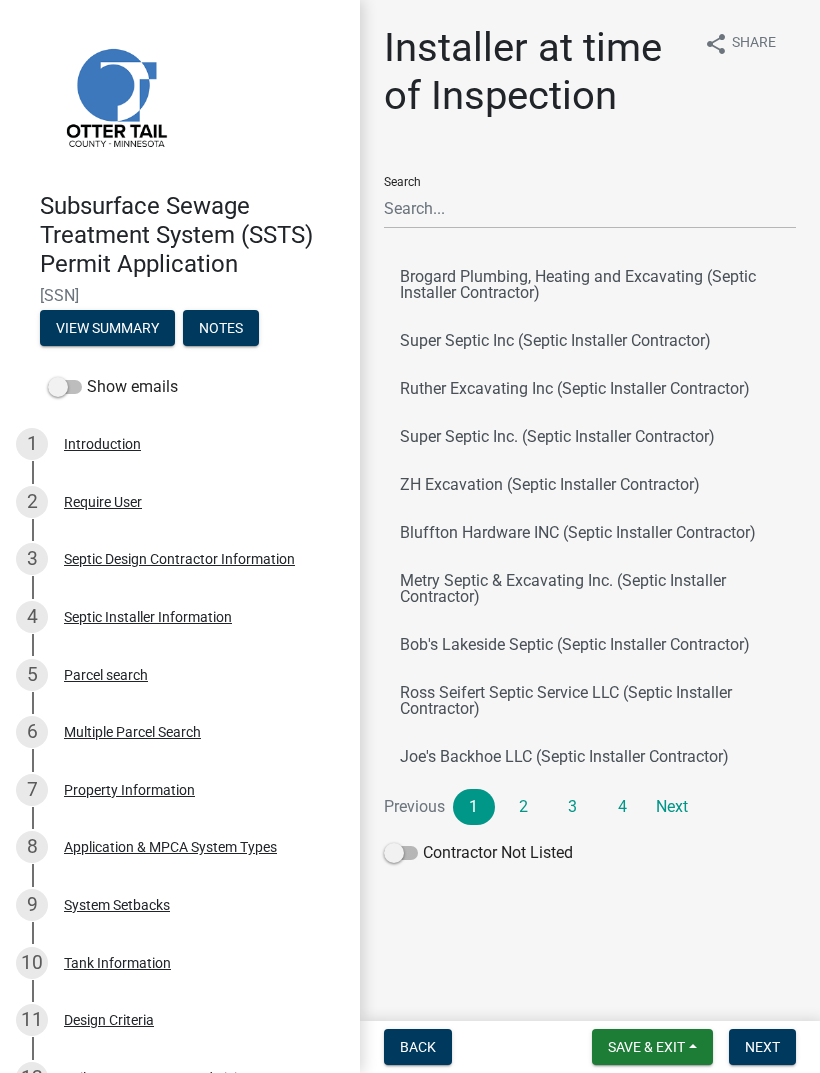scroll, scrollTop: 0, scrollLeft: 0, axis: both 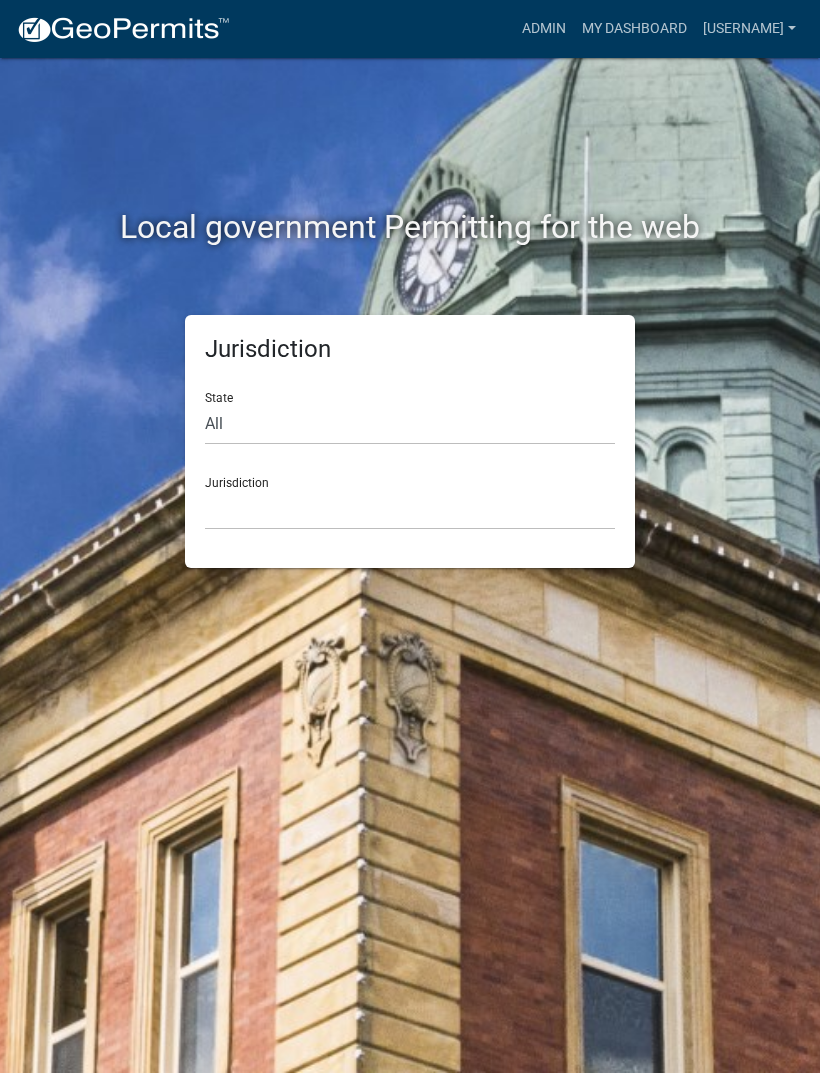 click on "My Dashboard" at bounding box center [634, 29] 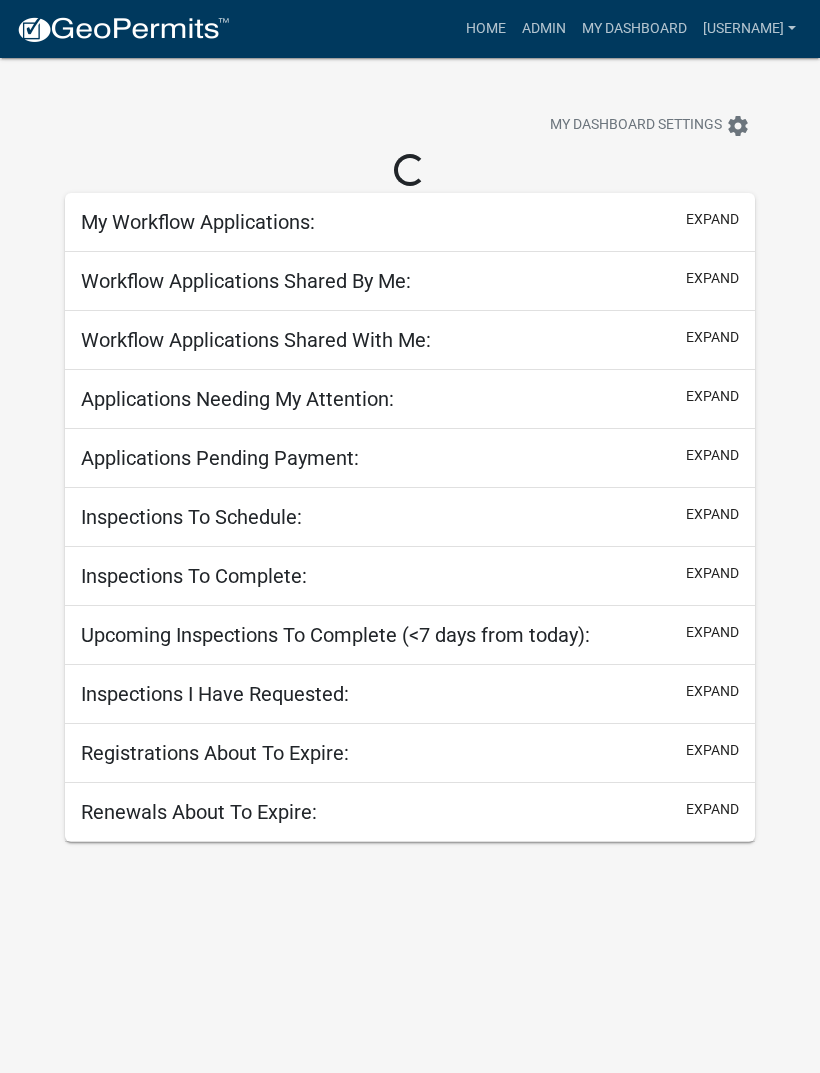 click on "Admin" at bounding box center [544, 29] 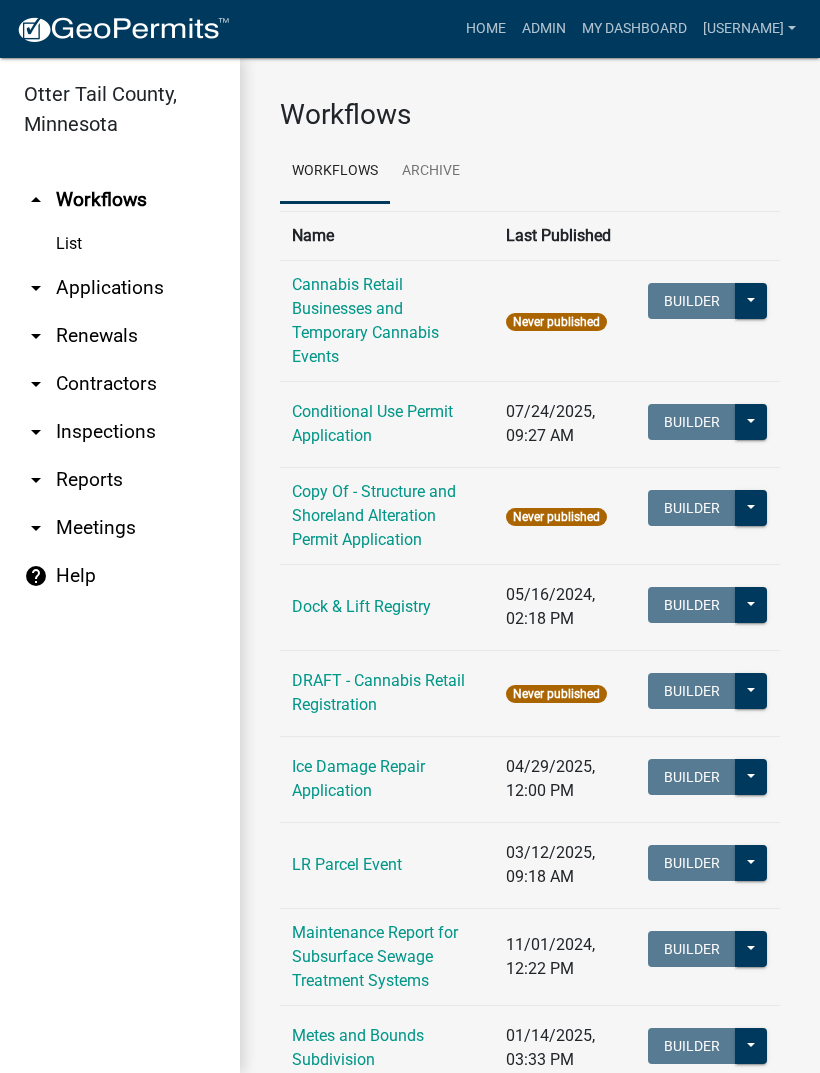click on "arrow_drop_down   Applications" at bounding box center [120, 288] 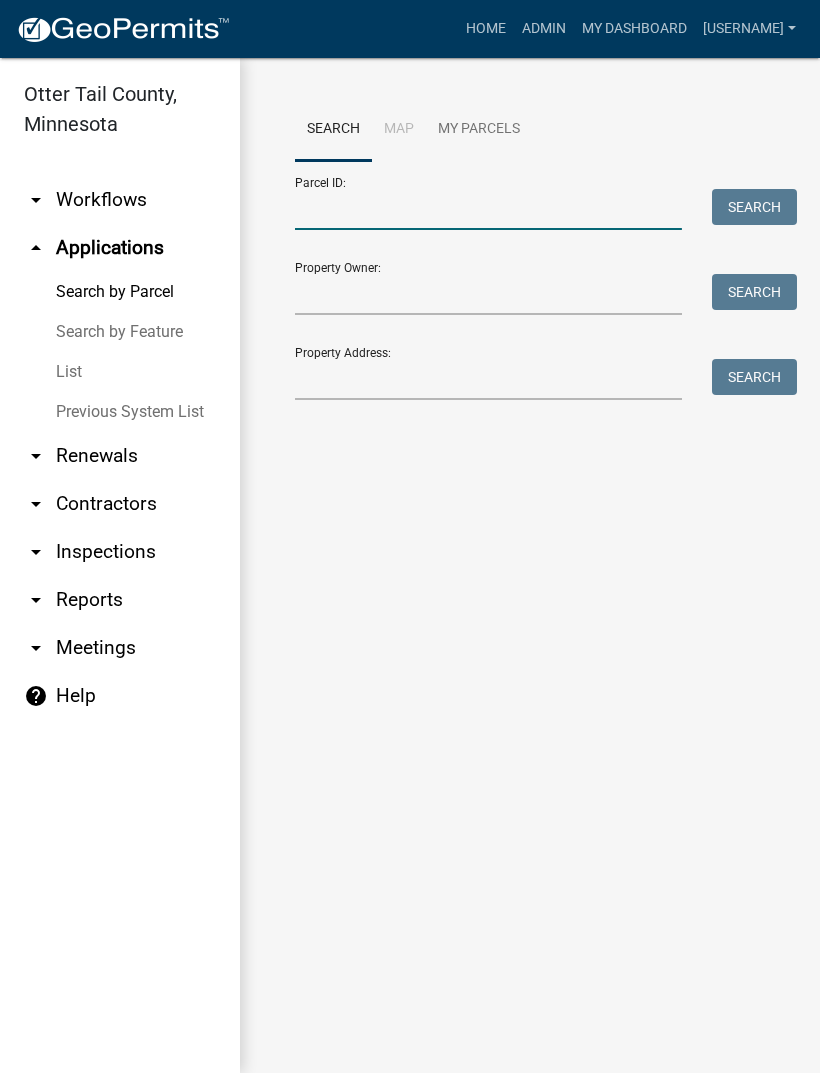 click on "Parcel ID:" at bounding box center (488, 209) 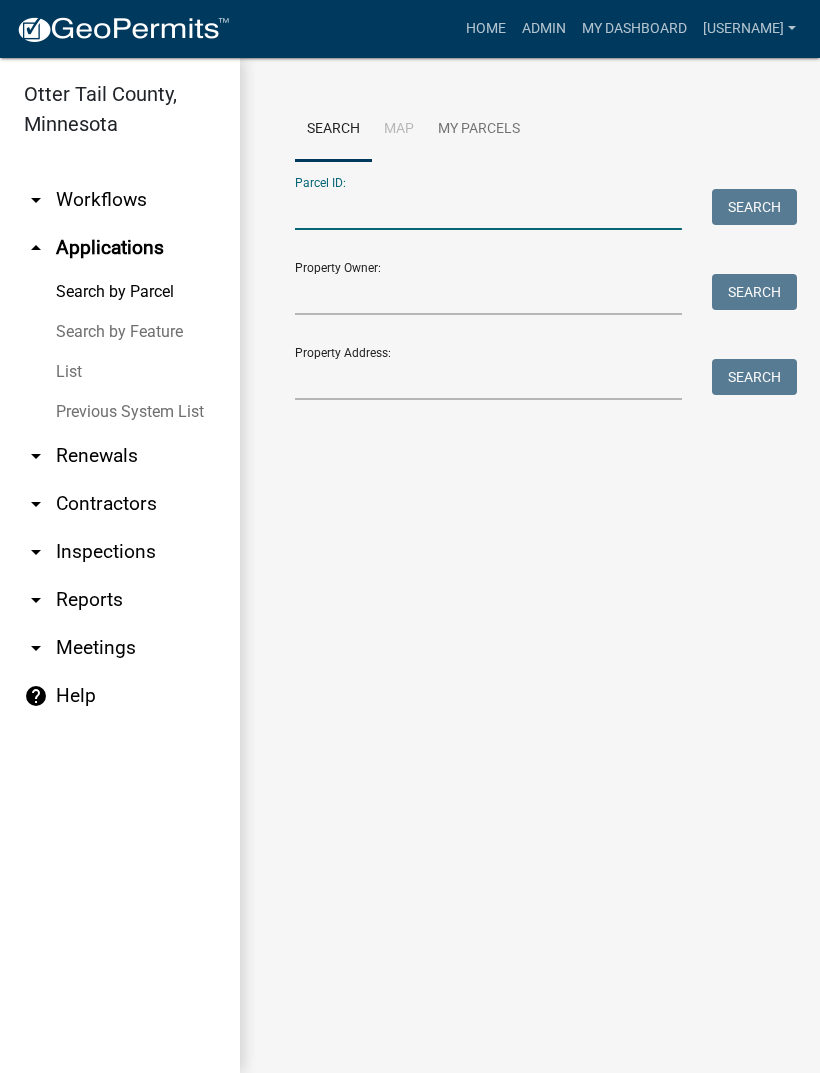 click on "Parcel ID:" at bounding box center (488, 209) 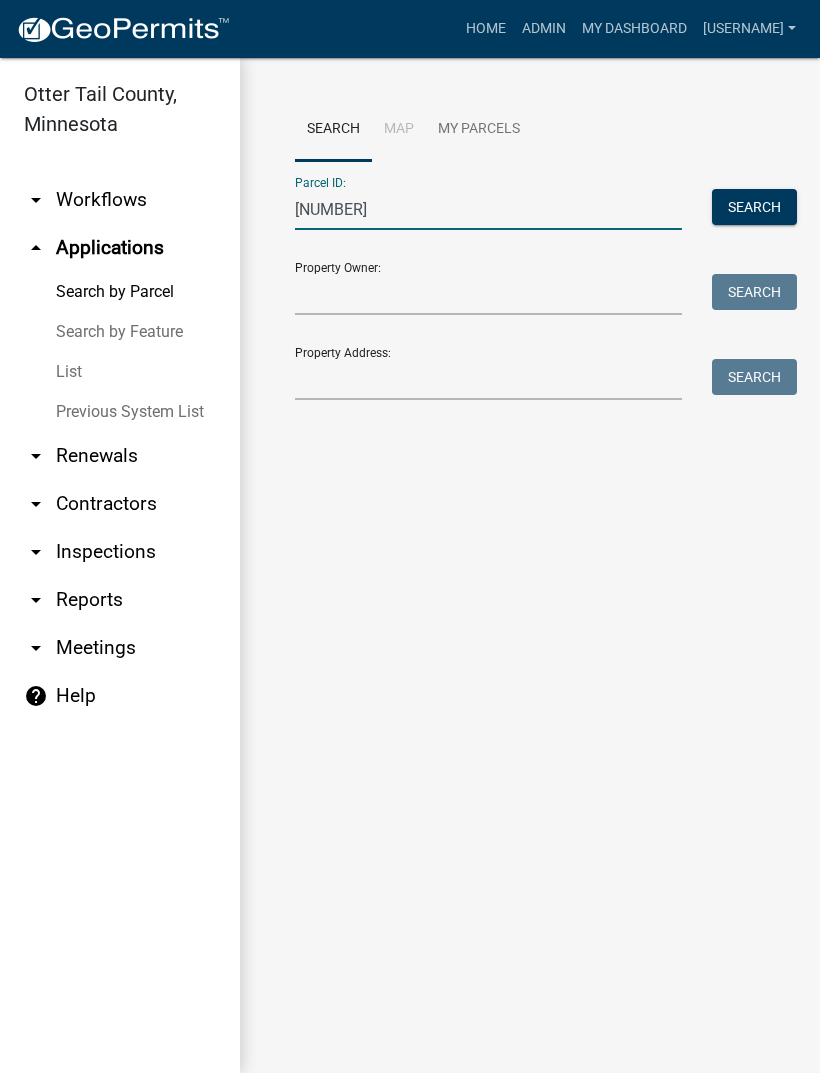 type on "[NUMBER]" 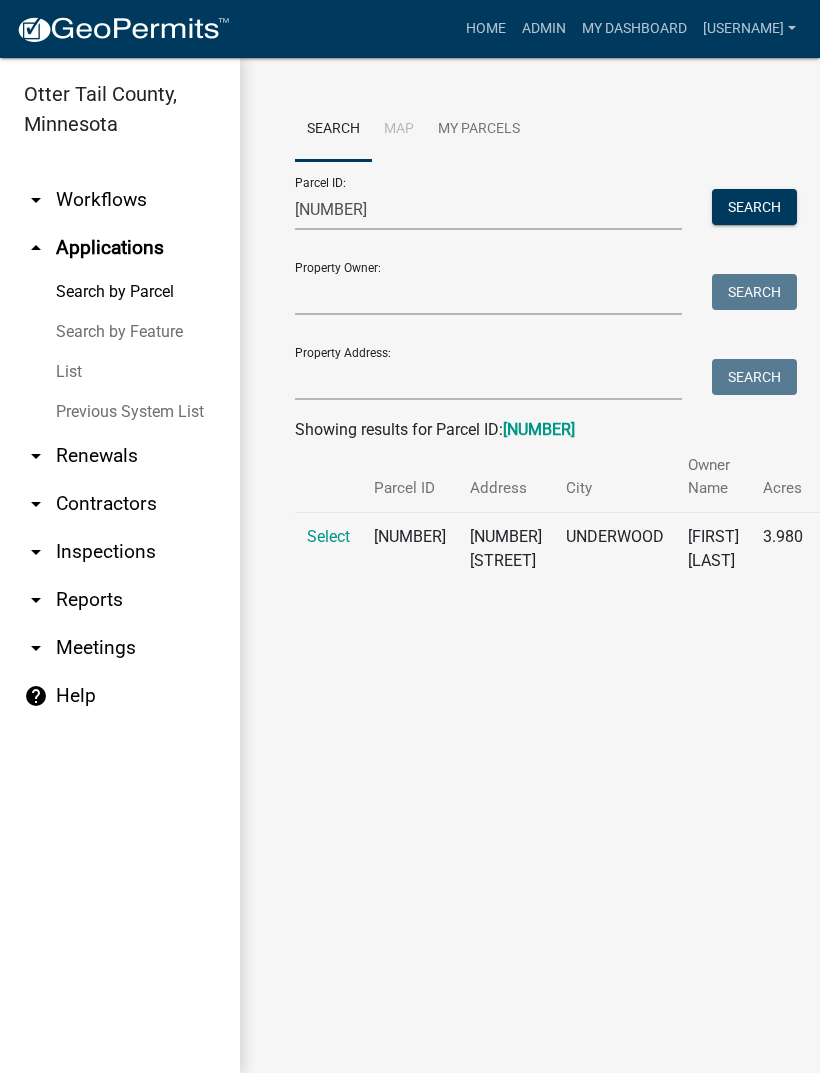 click on "Select" at bounding box center (328, 536) 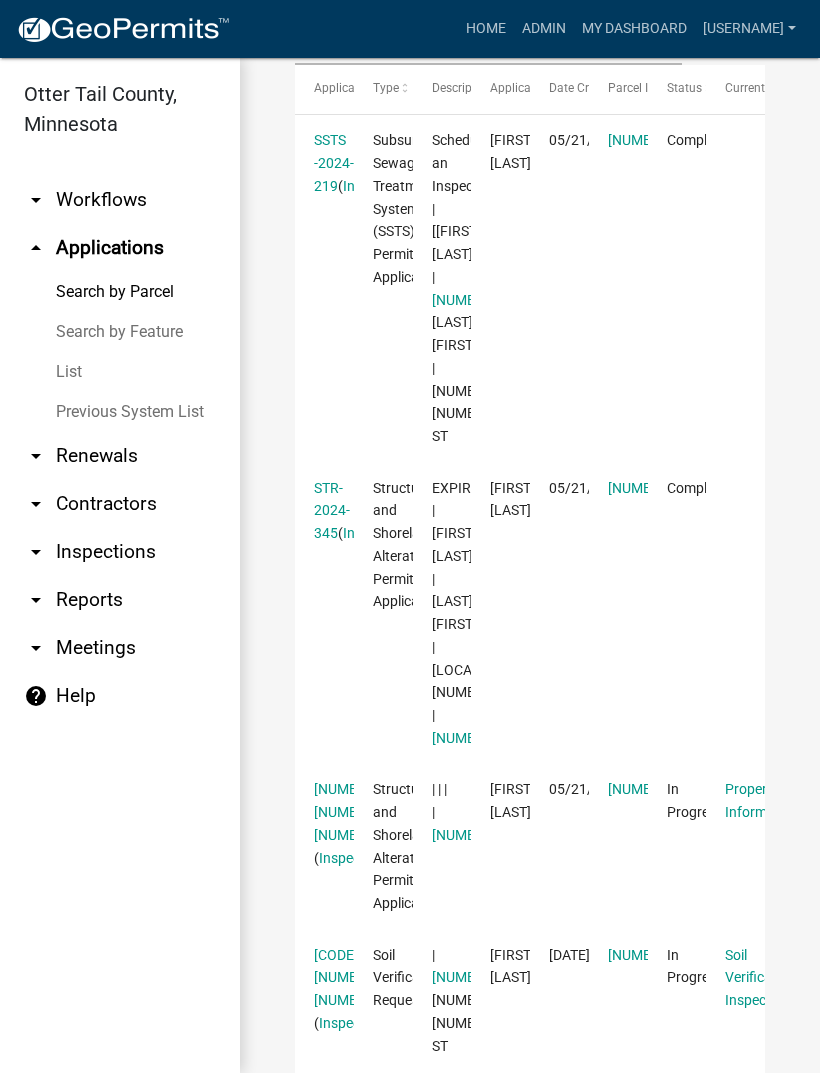 scroll, scrollTop: 676, scrollLeft: 0, axis: vertical 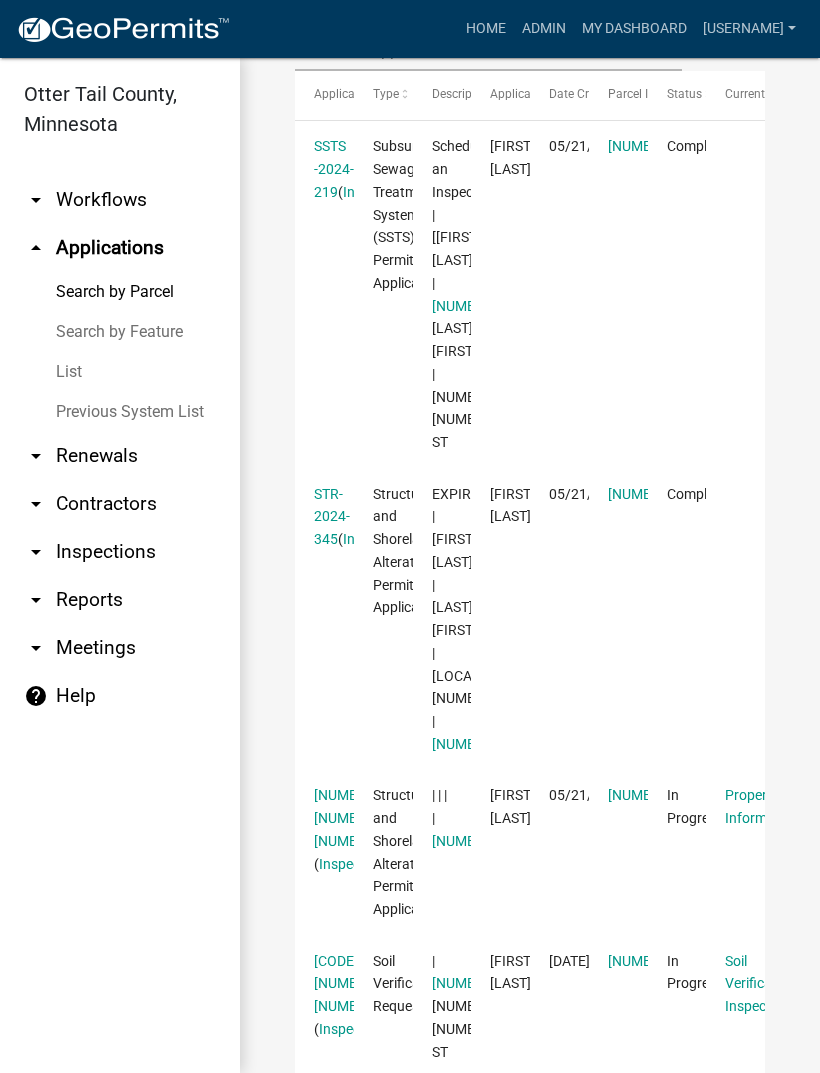 click on "SSTS -2024-219" 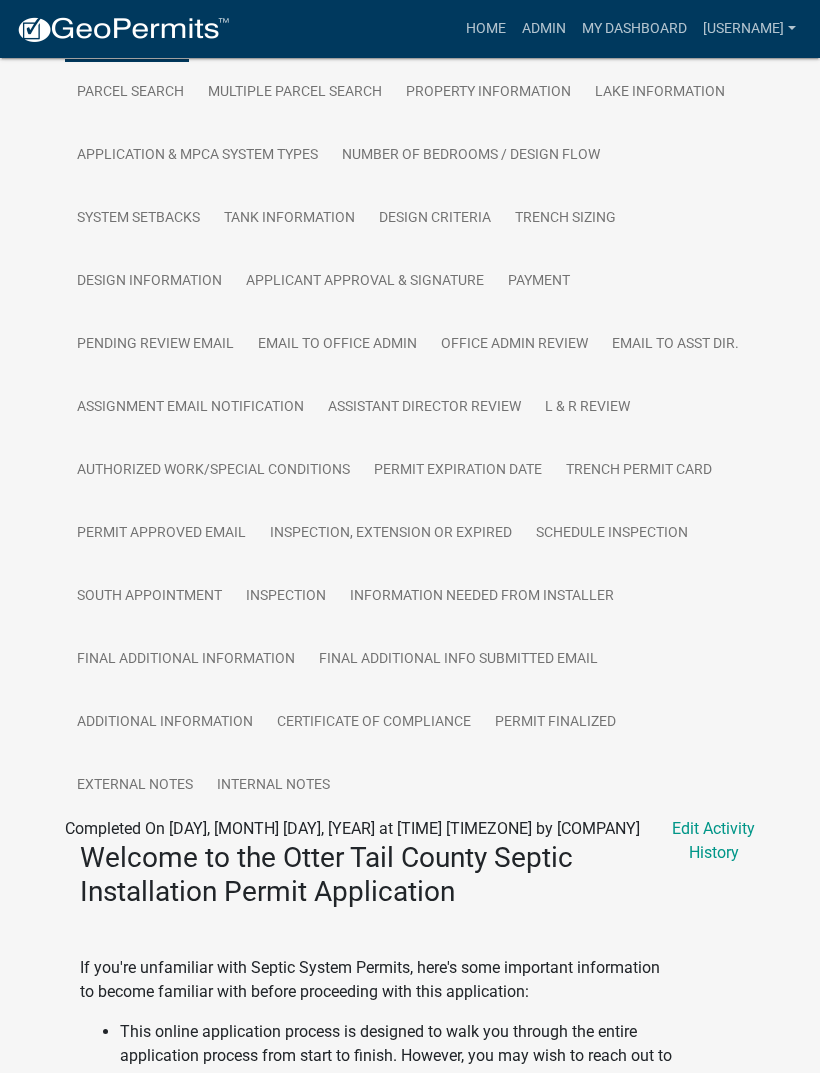 scroll, scrollTop: 578, scrollLeft: 0, axis: vertical 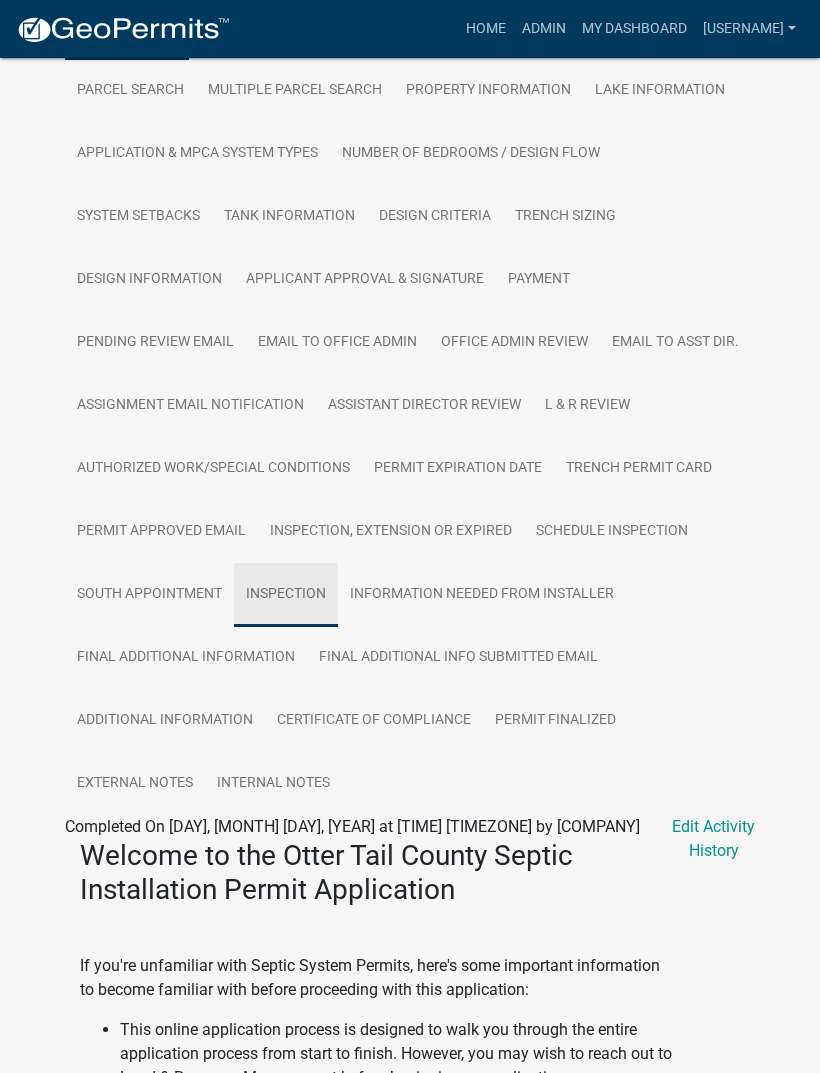 click on "Inspection" at bounding box center [286, 595] 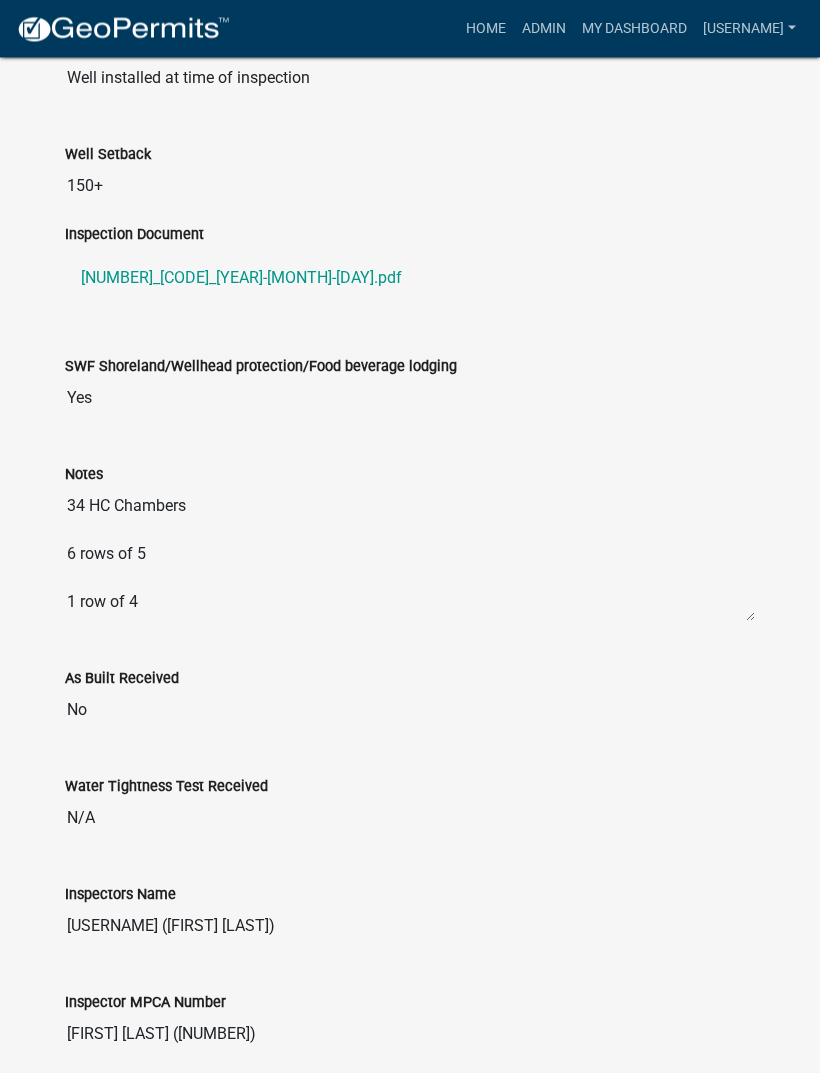 scroll, scrollTop: 1952, scrollLeft: 0, axis: vertical 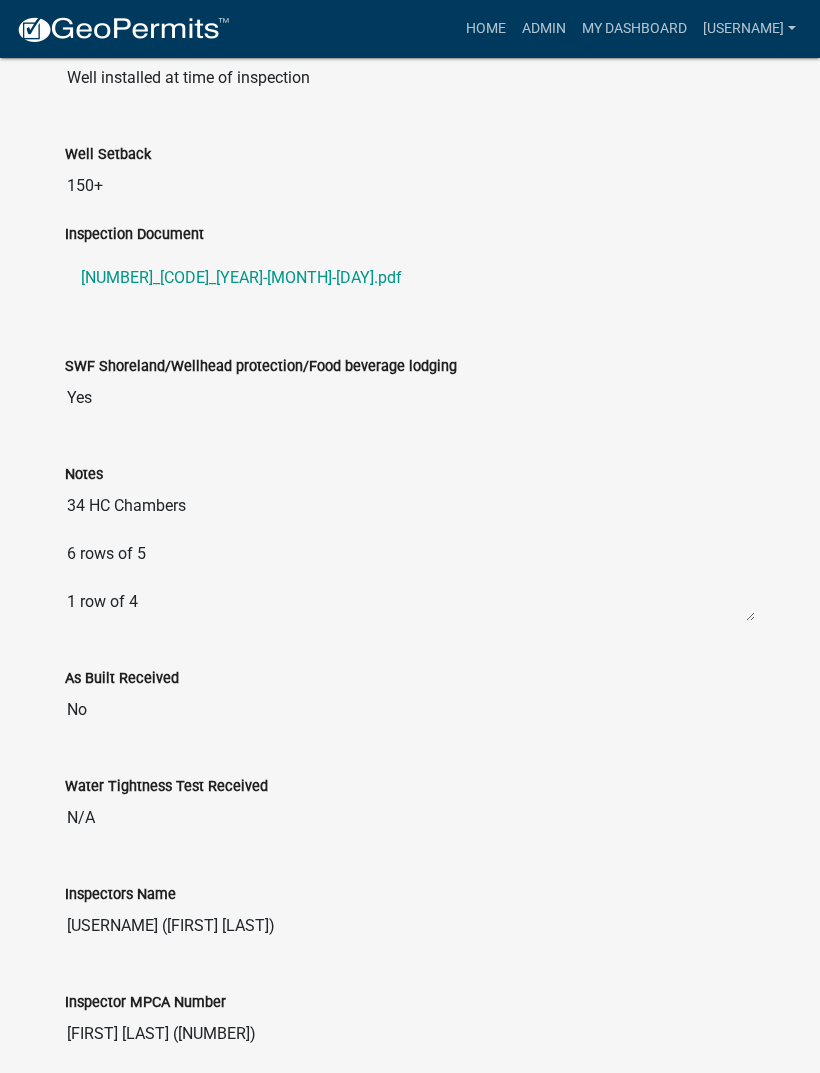 click on "[NUMBER]_[CODE]_[YEAR]-[MONTH]-[DAY].pdf" 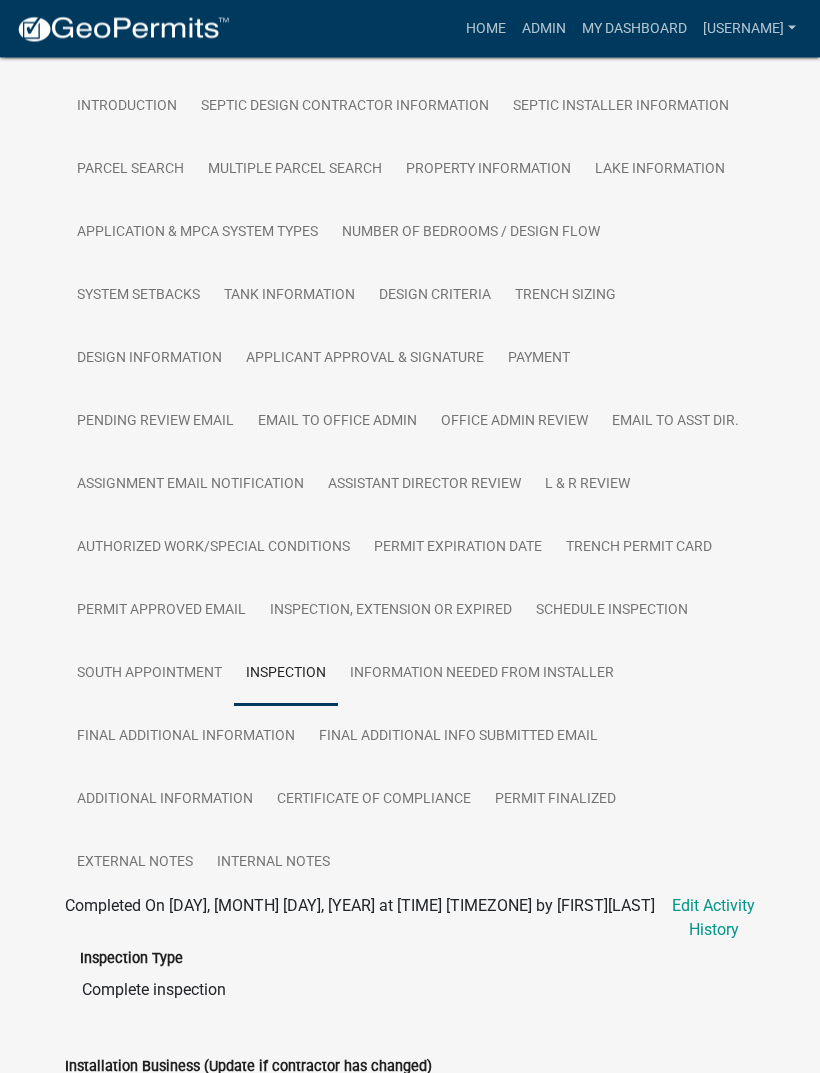scroll, scrollTop: 554, scrollLeft: 0, axis: vertical 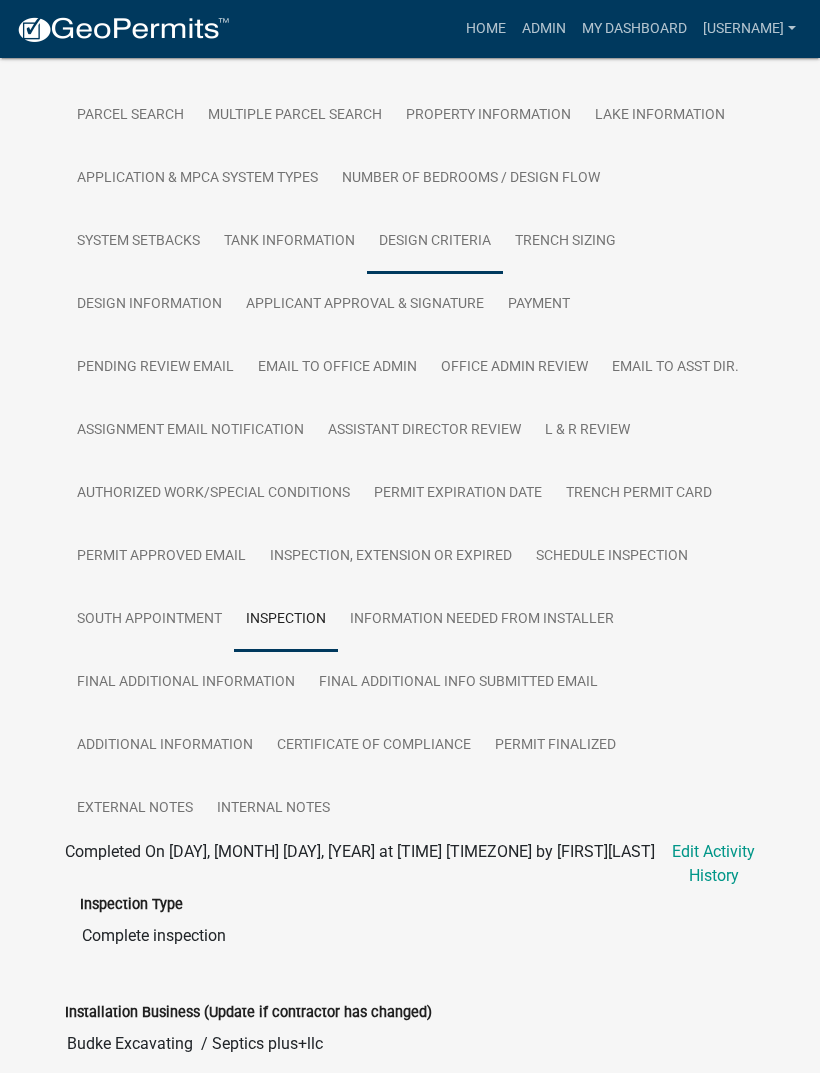 click on "Design Criteria" at bounding box center (435, 242) 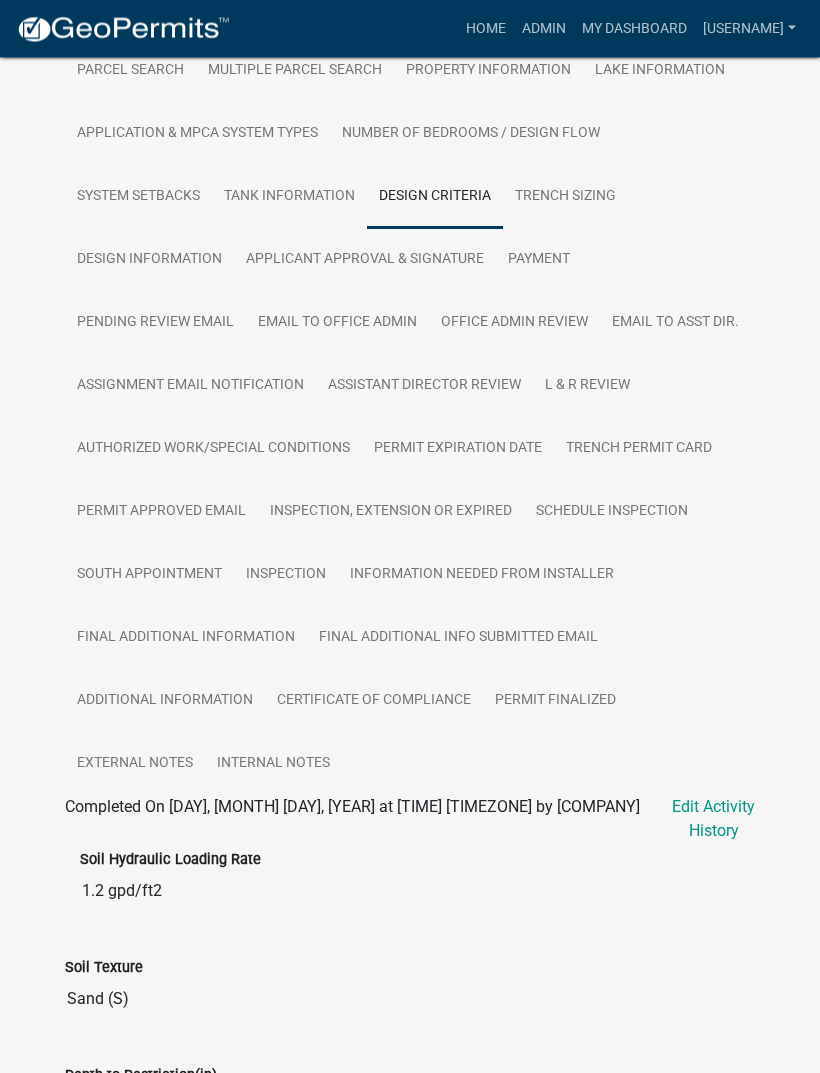 scroll, scrollTop: 593, scrollLeft: 0, axis: vertical 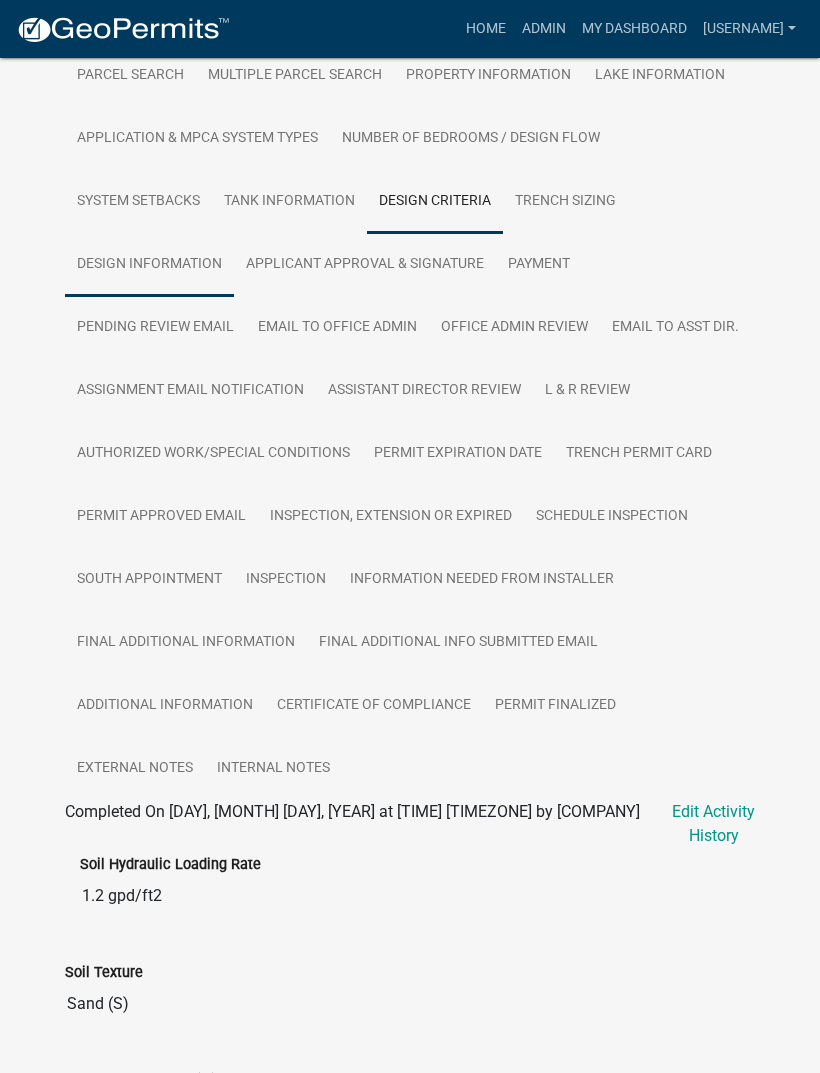 click on "Design Information" at bounding box center (149, 265) 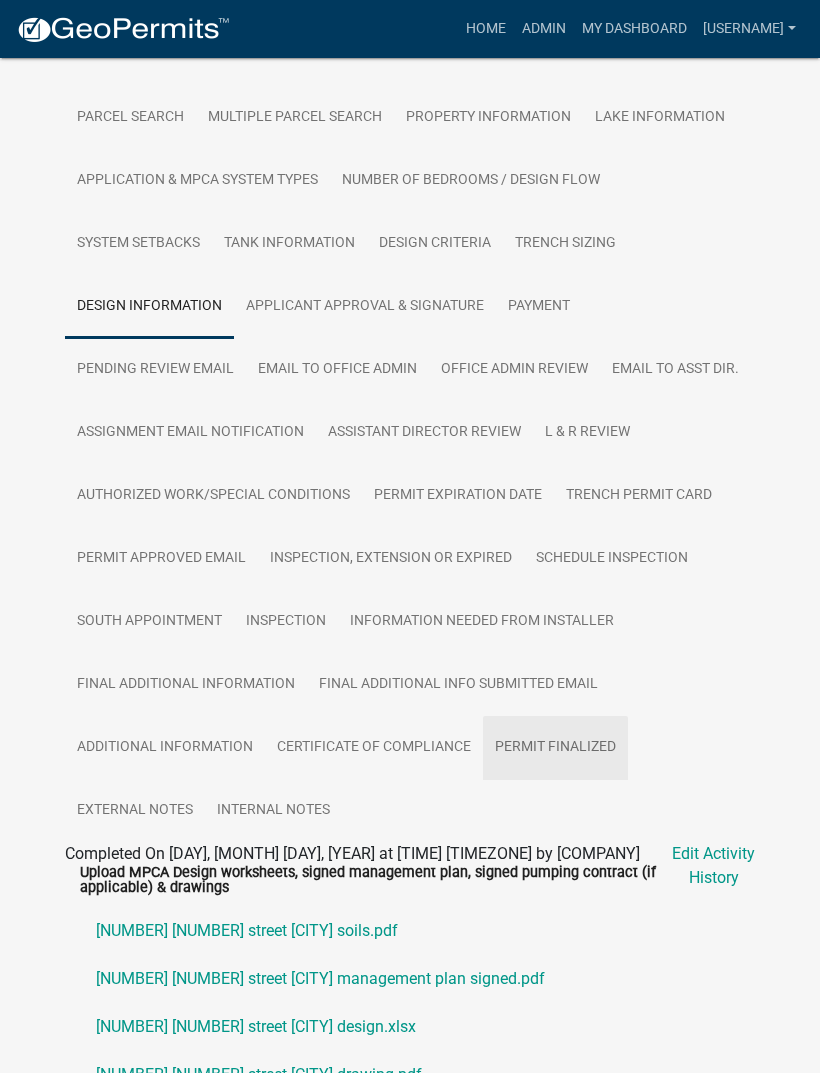 scroll, scrollTop: 535, scrollLeft: 0, axis: vertical 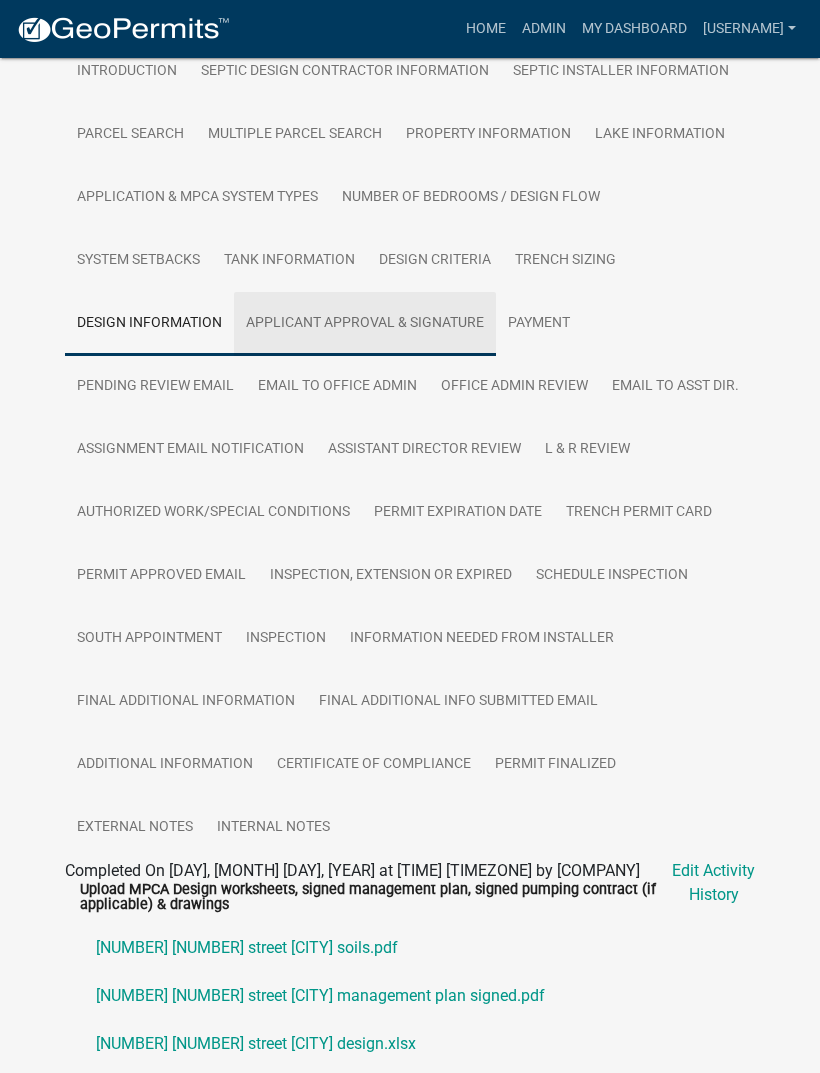 click on "Applicant Approval & Signature" at bounding box center (365, 324) 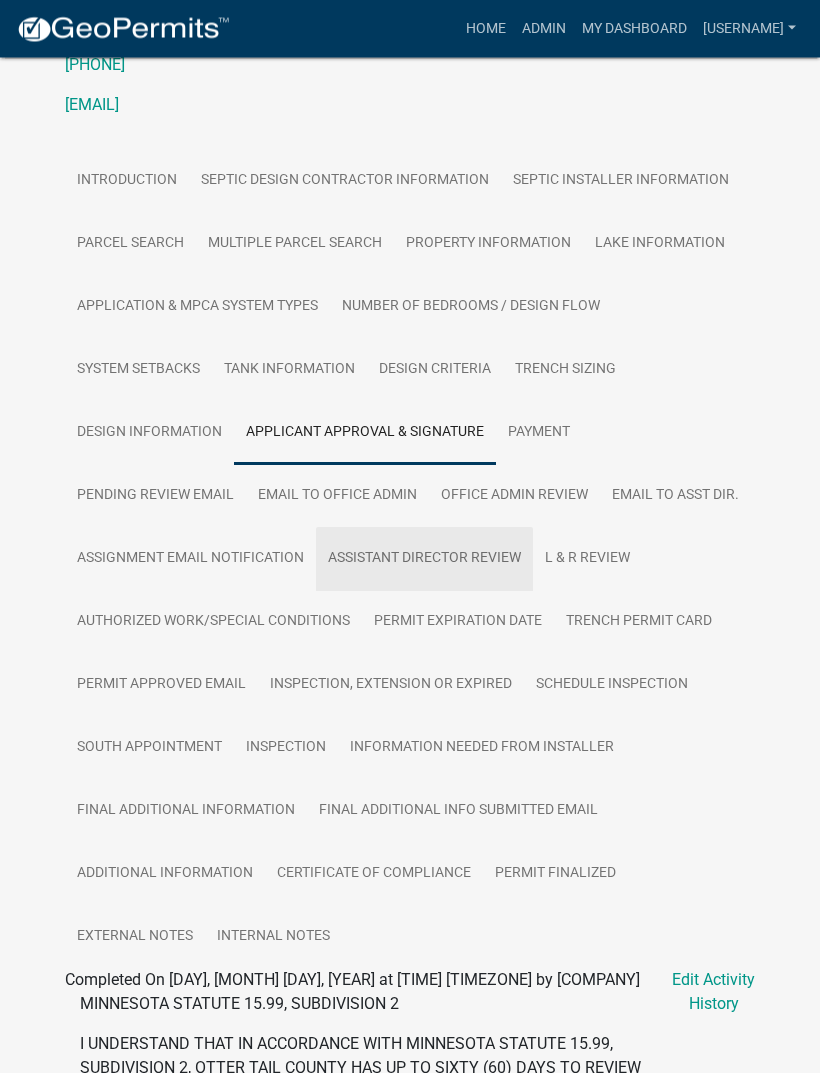 scroll, scrollTop: 422, scrollLeft: 0, axis: vertical 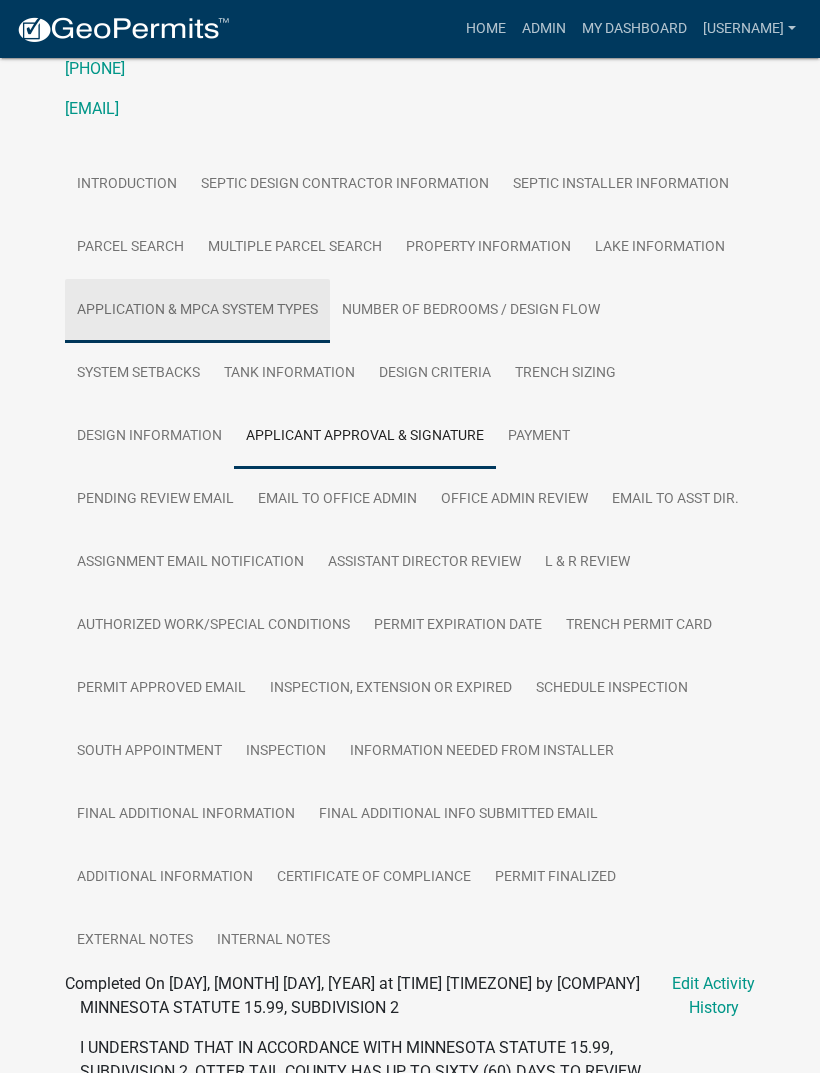 click on "Application & MPCA System Types" at bounding box center [197, 311] 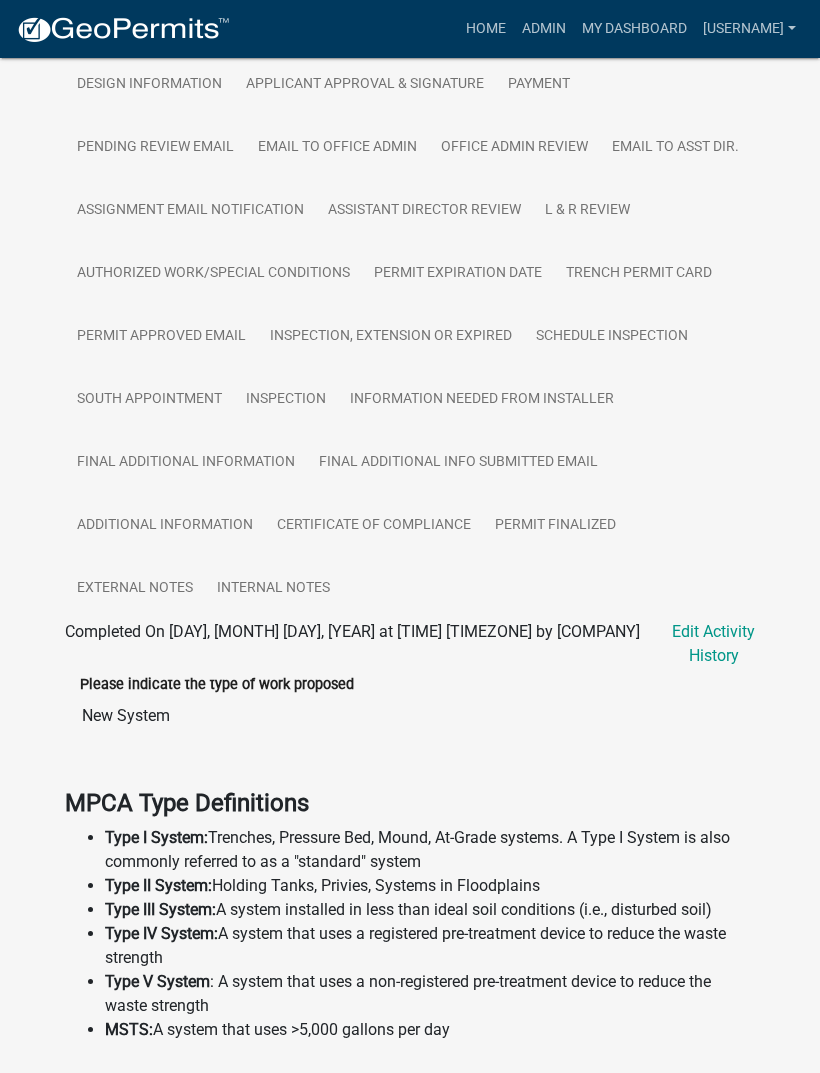 scroll, scrollTop: 682, scrollLeft: 0, axis: vertical 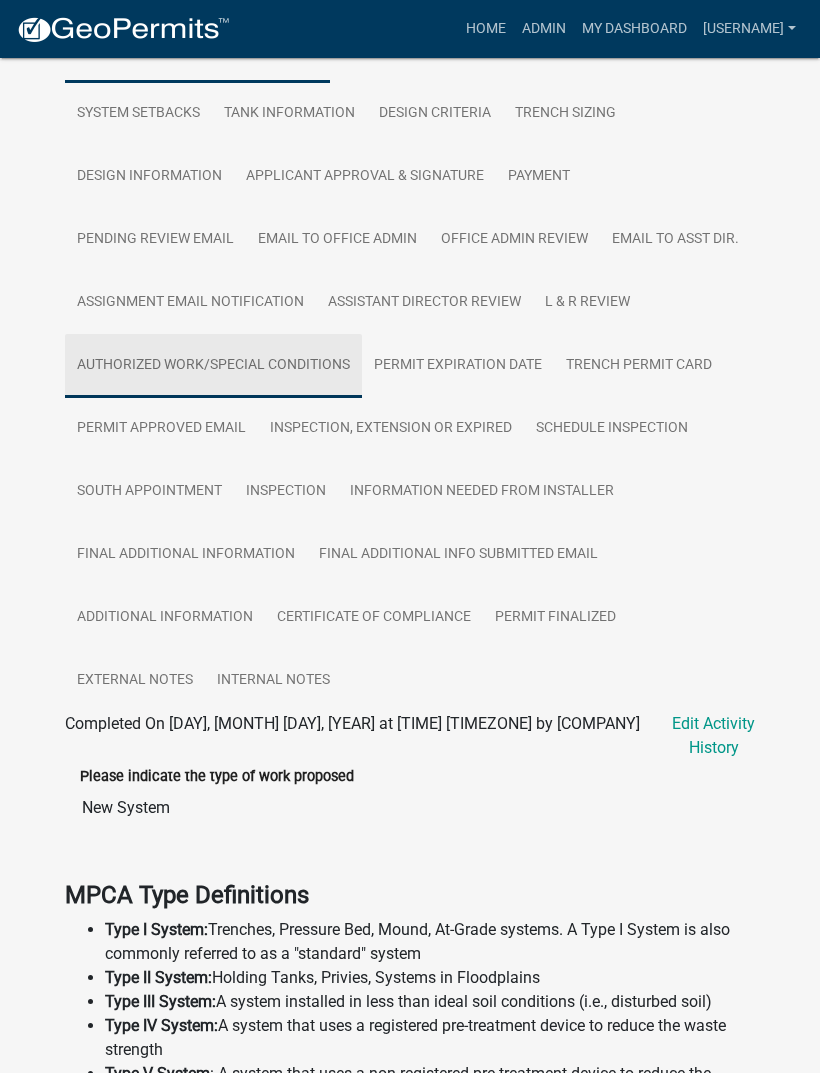 click on "Authorized Work/Special Conditions" at bounding box center (213, 366) 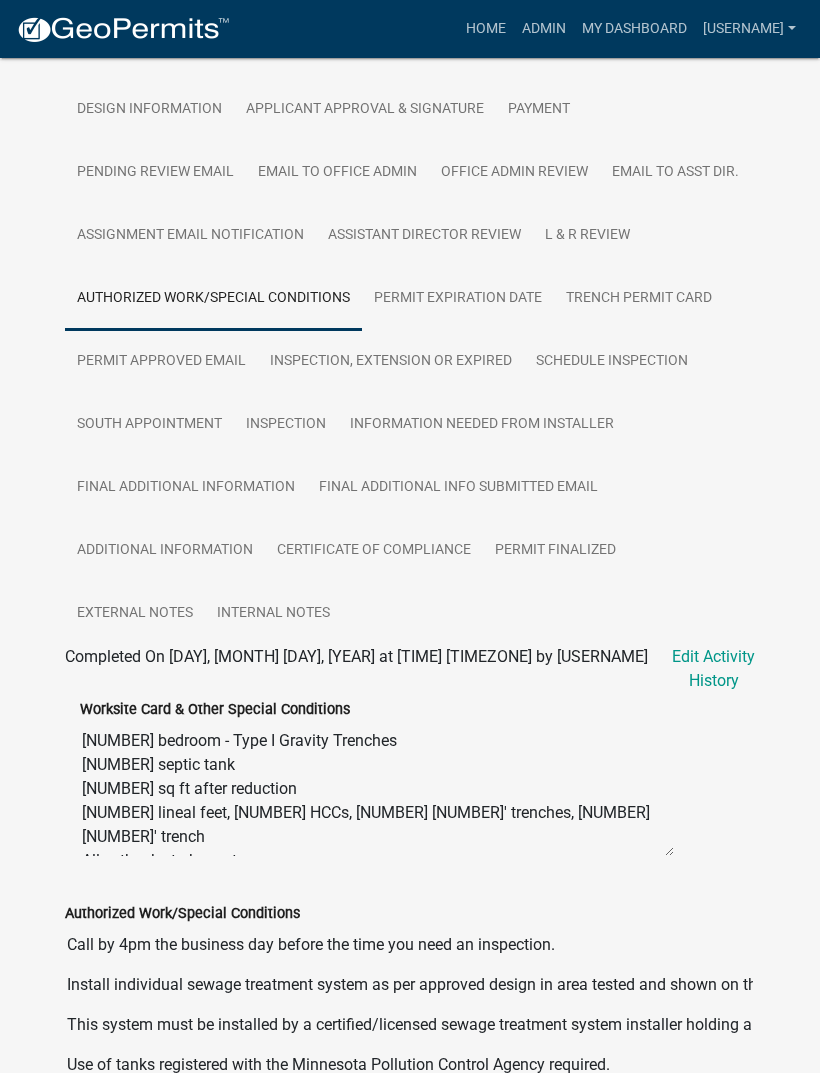 scroll, scrollTop: 744, scrollLeft: 0, axis: vertical 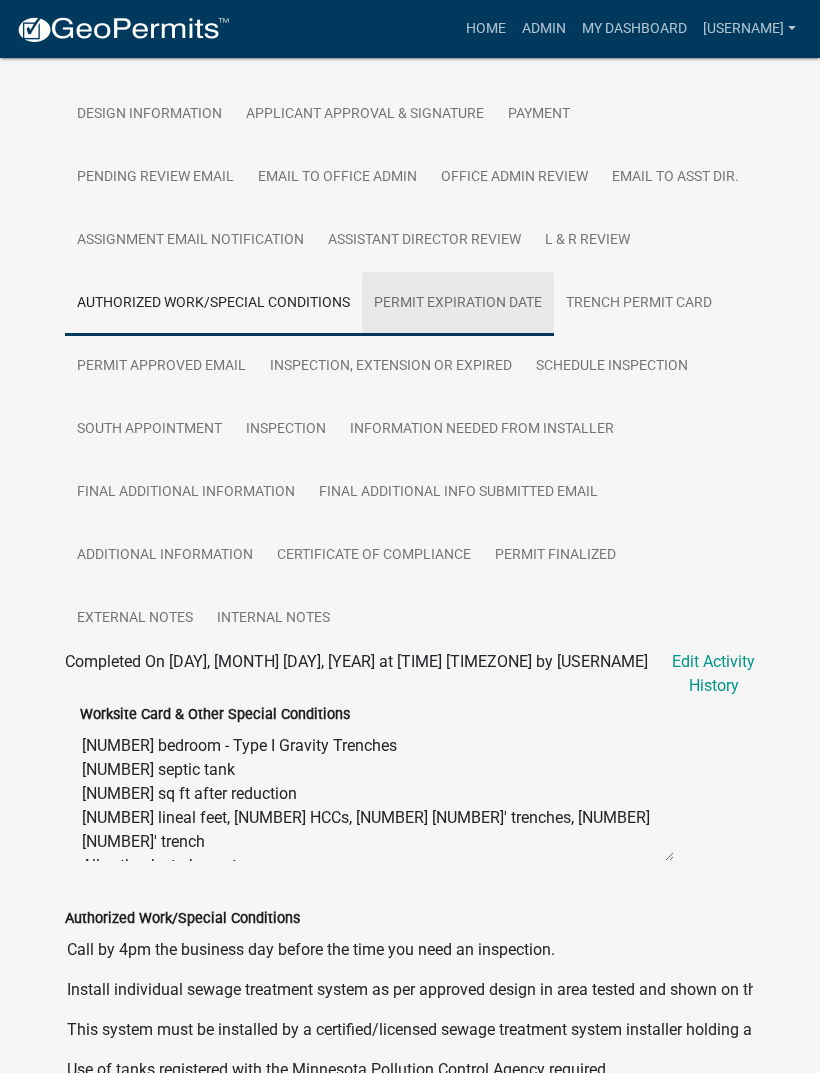 click on "Permit Expiration Date" at bounding box center (458, 304) 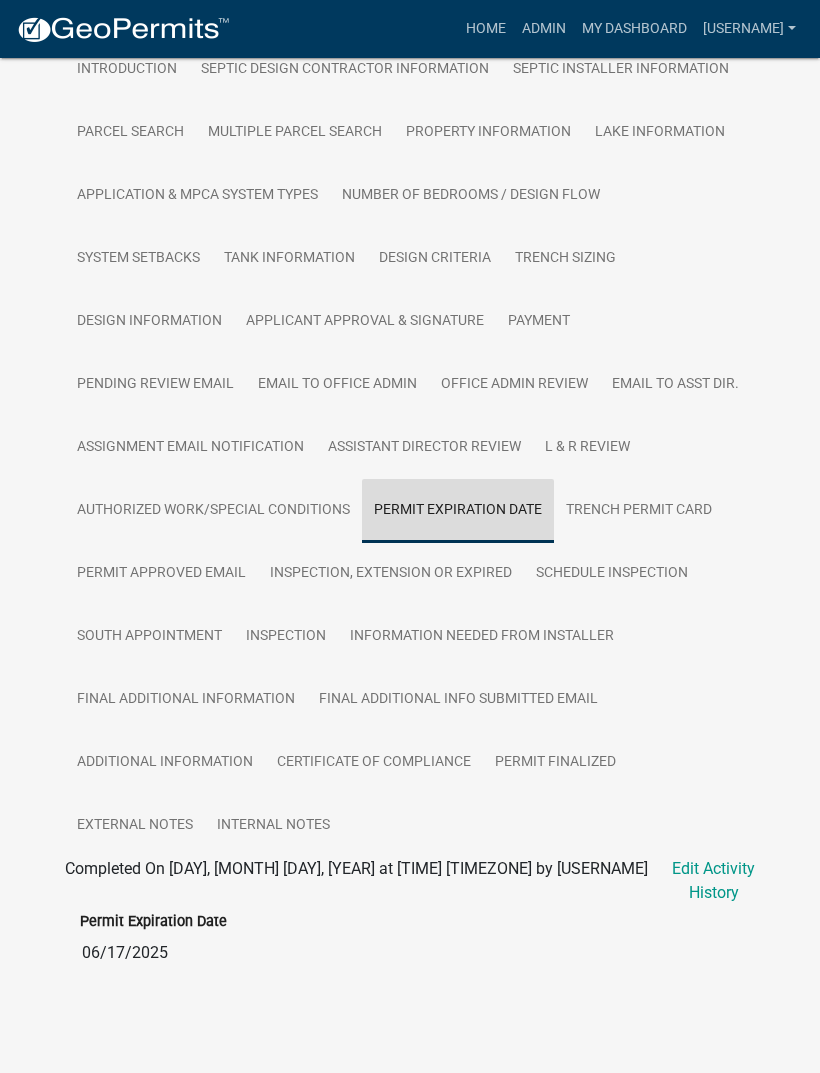 scroll, scrollTop: 484, scrollLeft: 0, axis: vertical 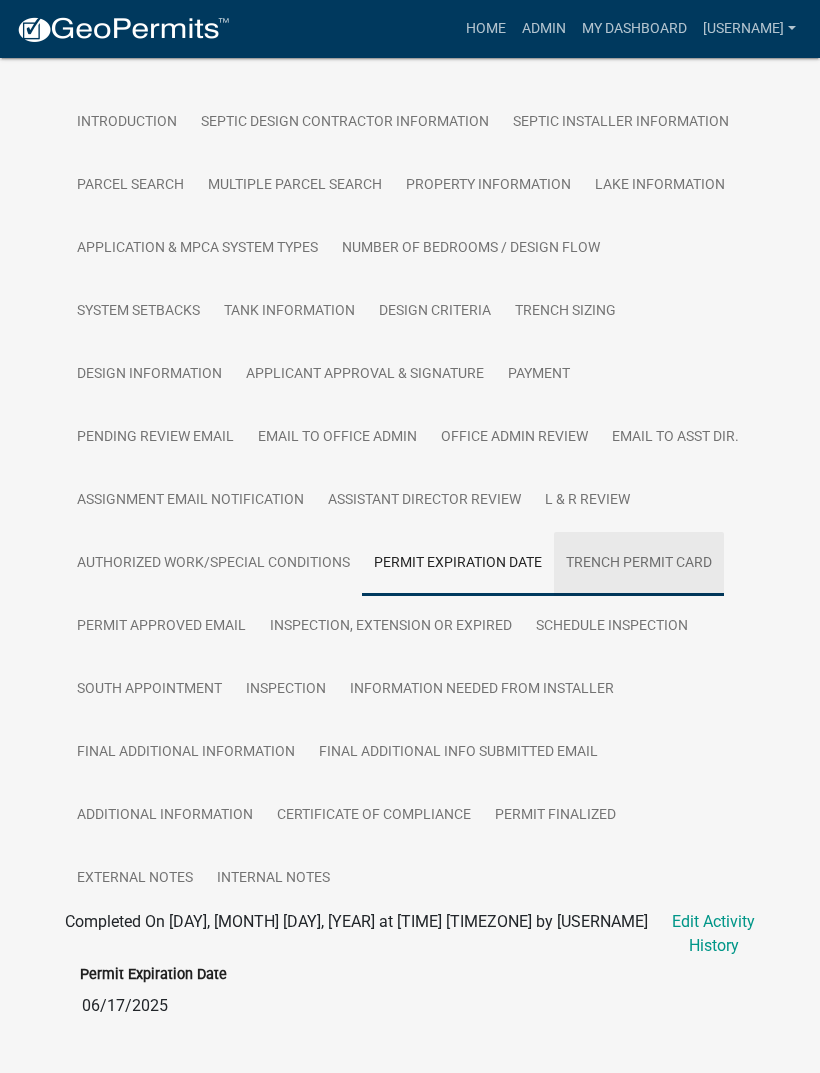 click on "Trench Permit Card" at bounding box center (639, 564) 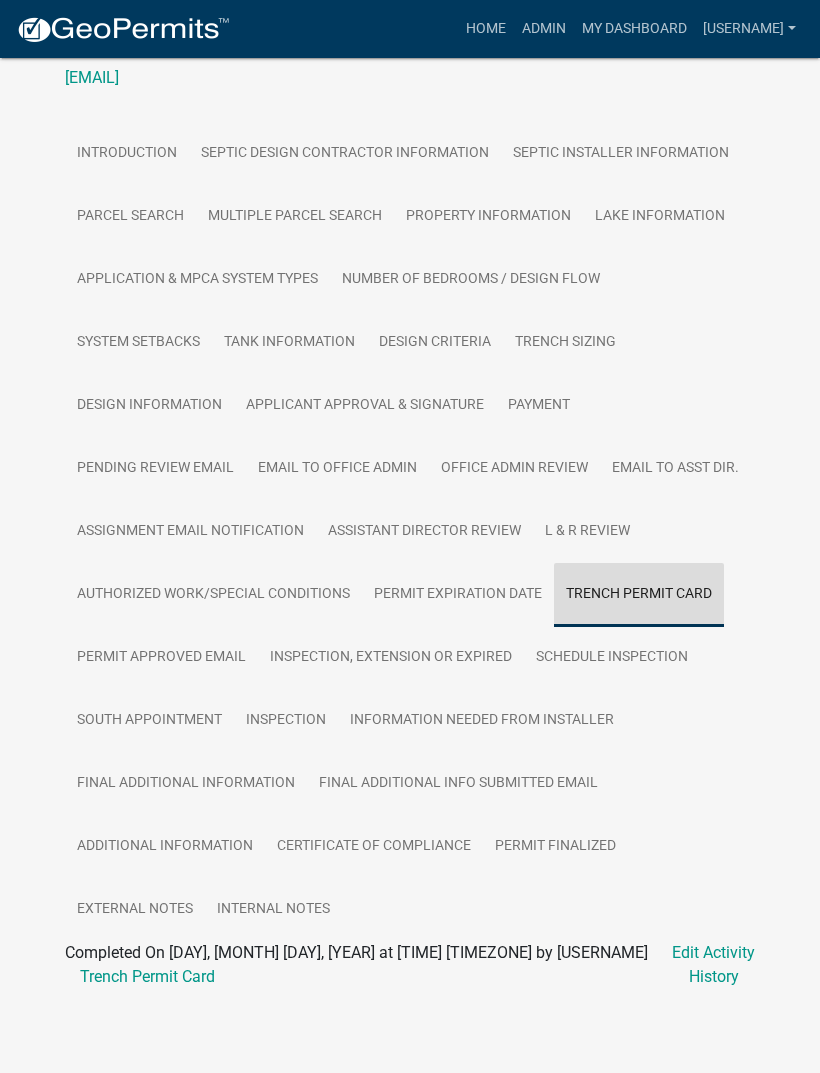 scroll, scrollTop: 400, scrollLeft: 0, axis: vertical 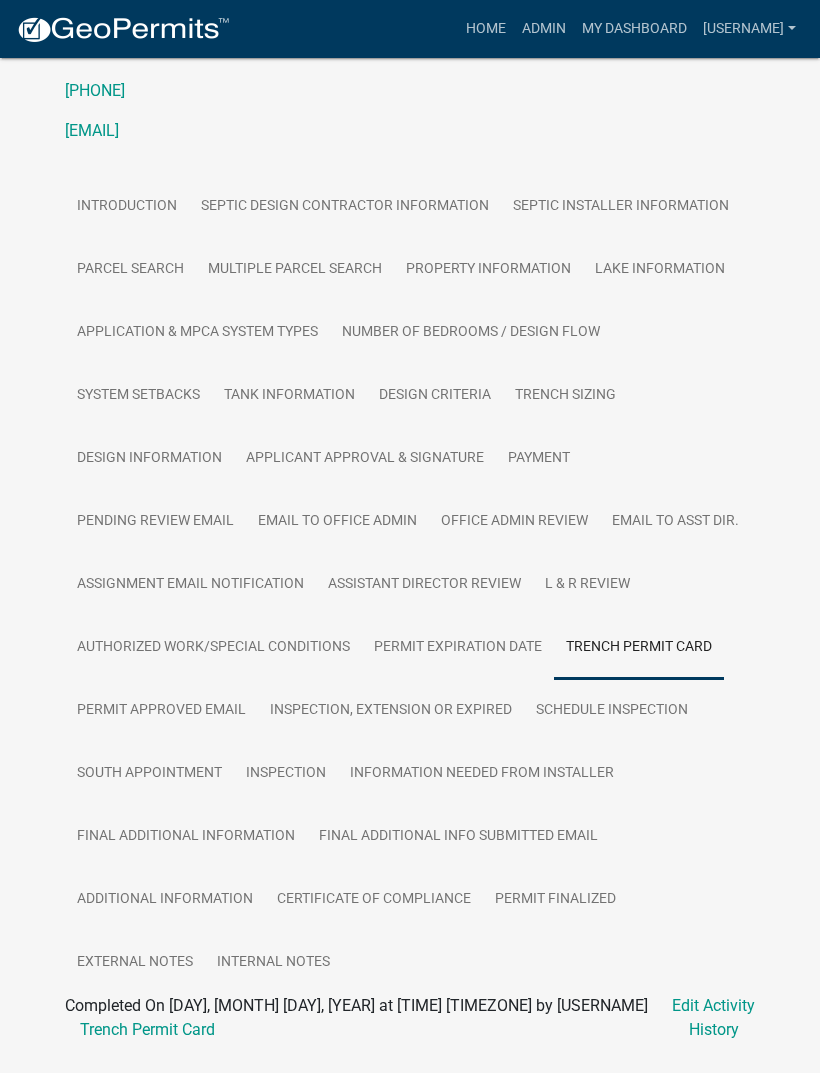 click on "Trench Permit Card" 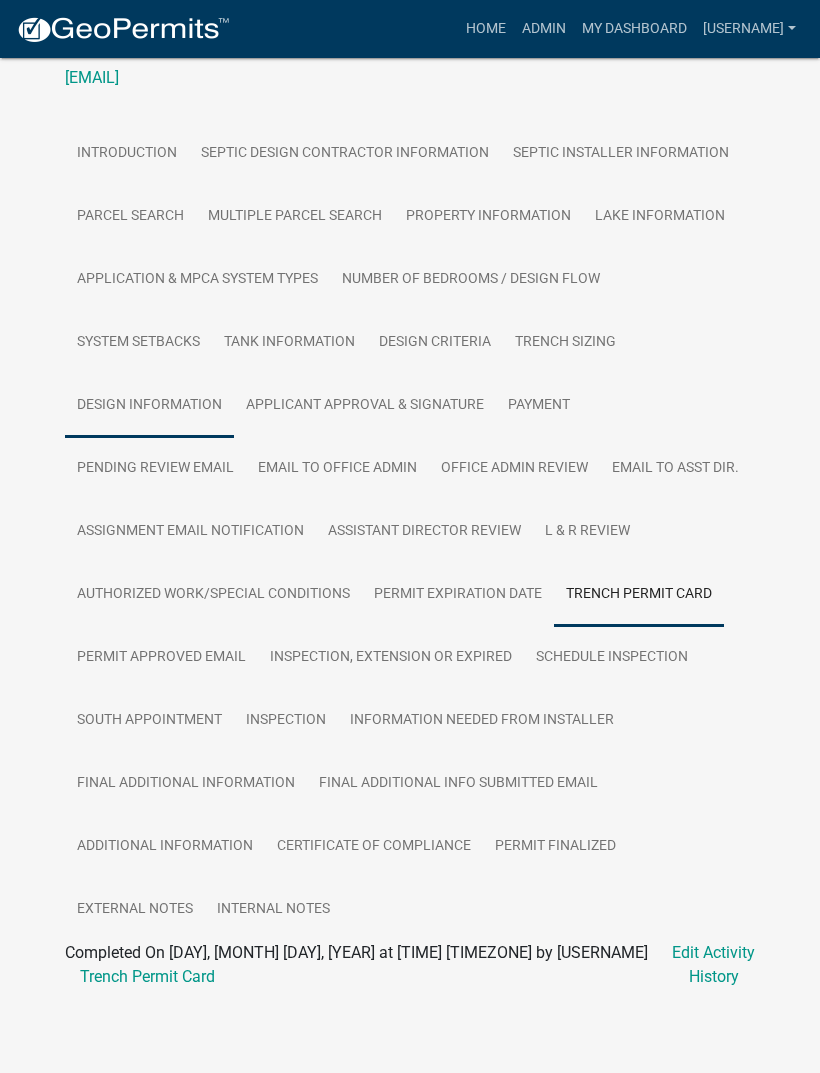 click on "Design Information" at bounding box center [149, 406] 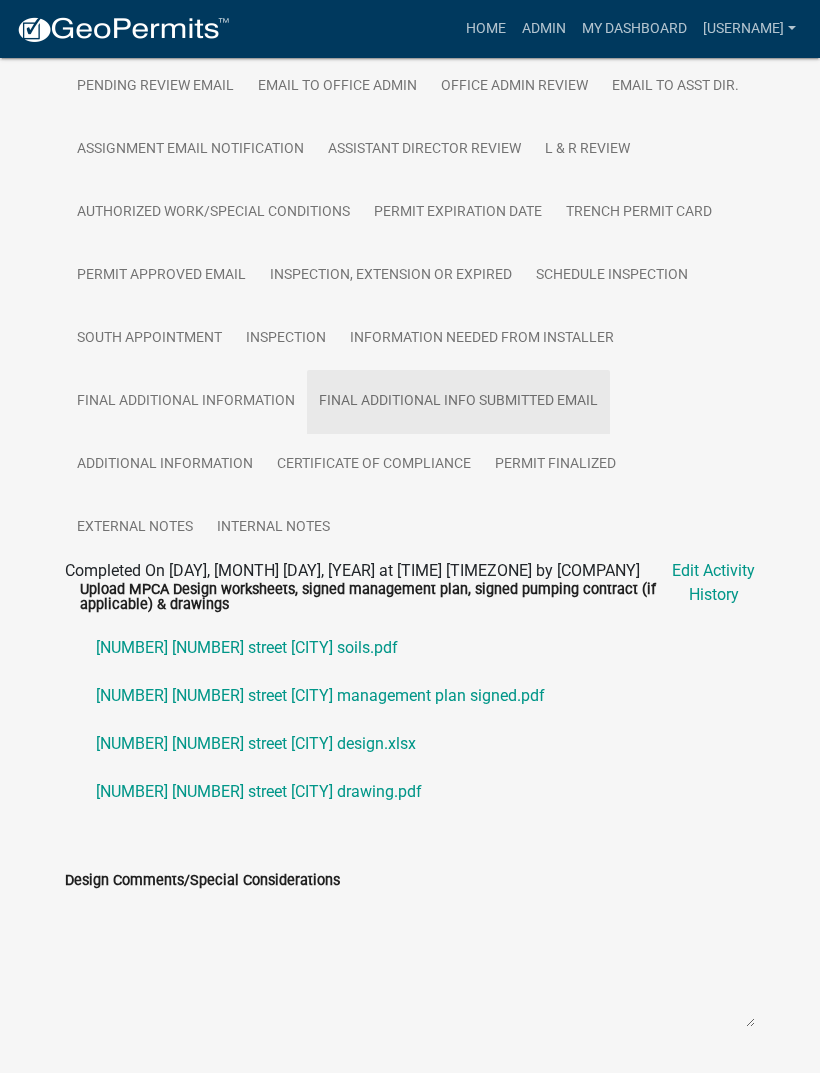 scroll, scrollTop: 861, scrollLeft: 0, axis: vertical 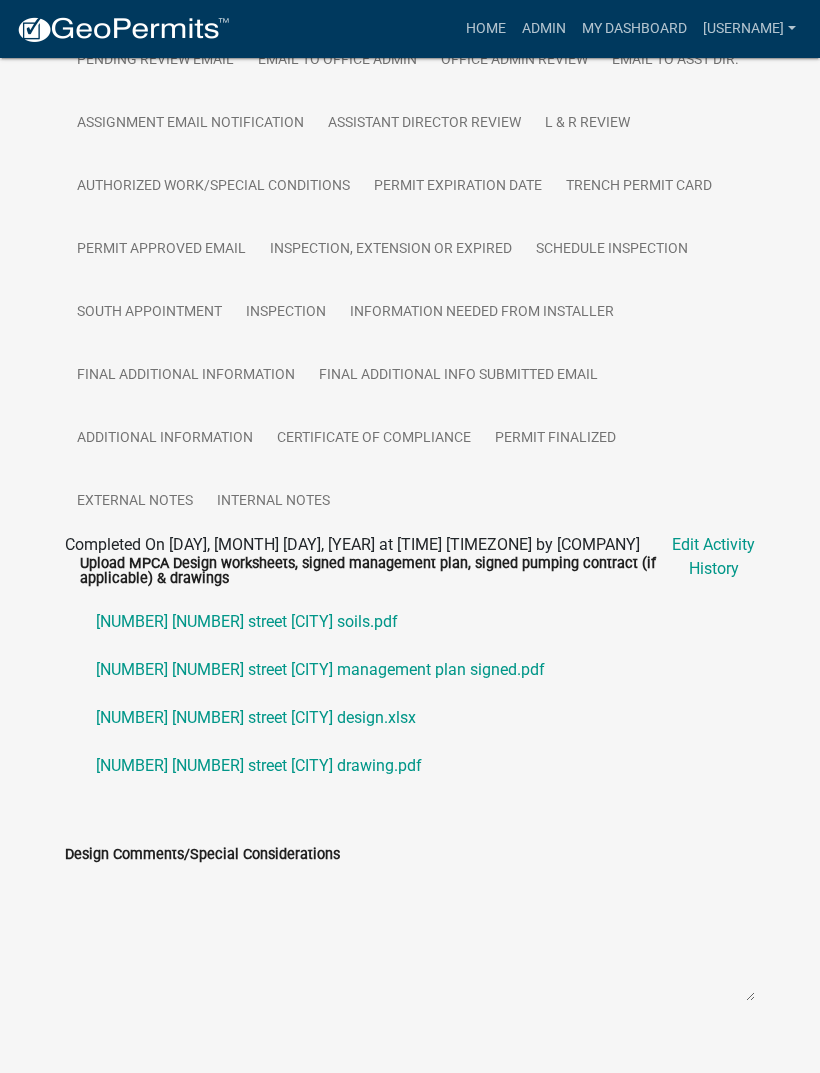 click on "[NUMBER] [NUMBER] street [CITY] design.xlsx" 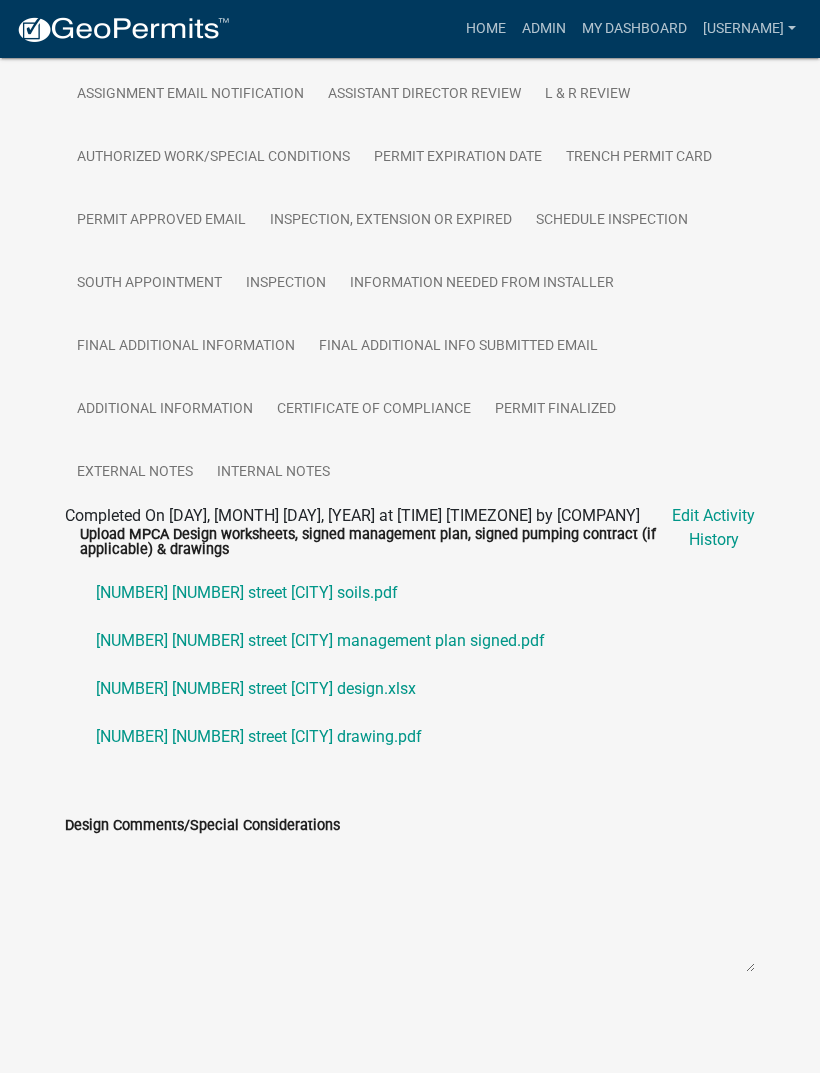 scroll, scrollTop: 861, scrollLeft: 0, axis: vertical 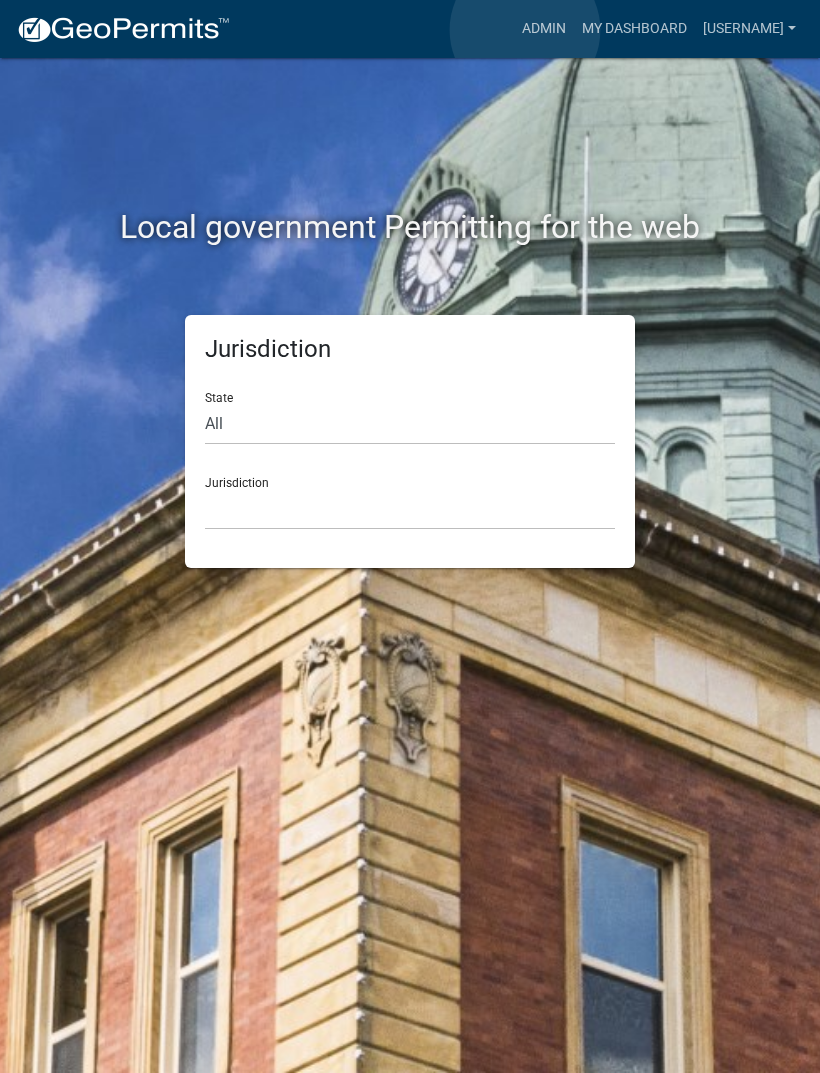 click on "Admin" at bounding box center [544, 29] 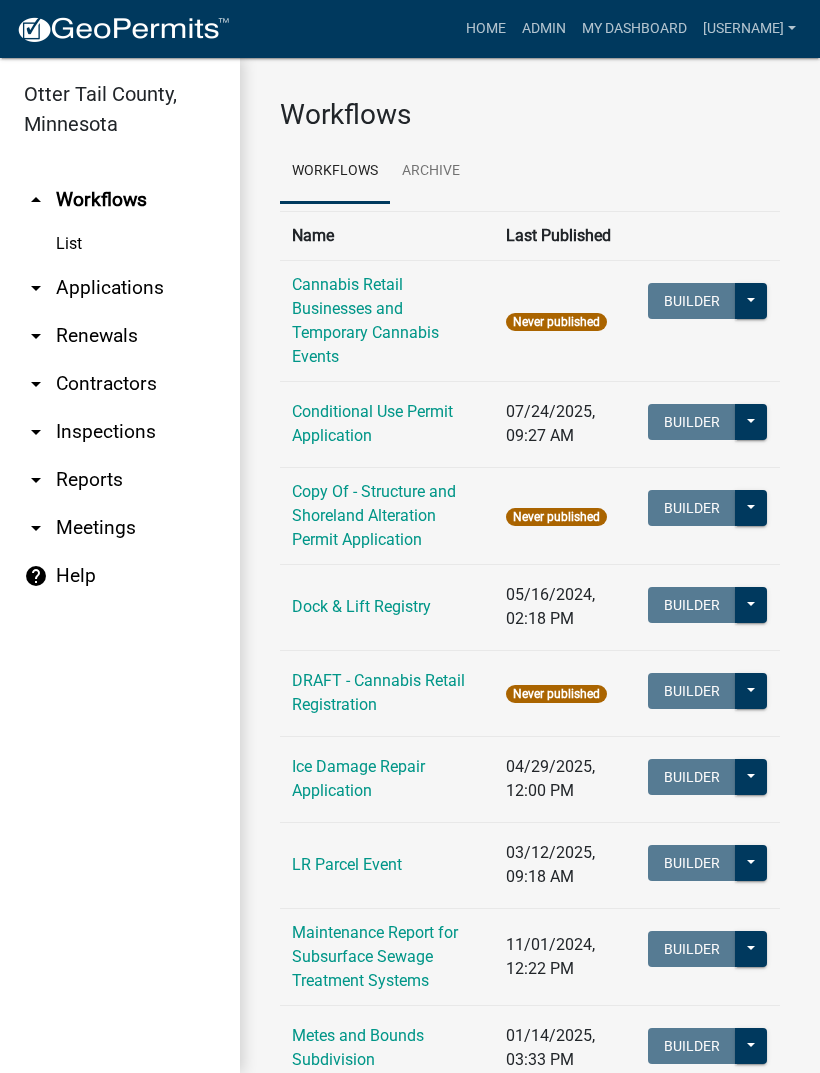 click on "arrow_drop_down   Applications" at bounding box center (120, 288) 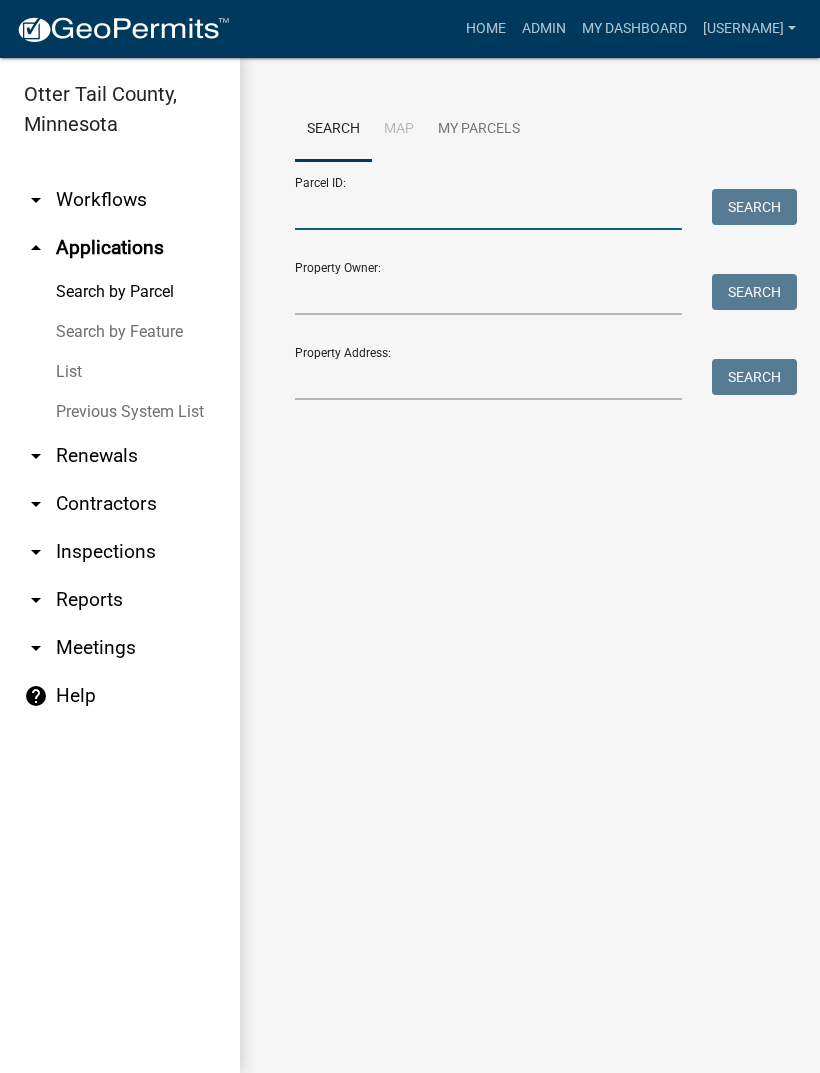 click on "Parcel ID:" at bounding box center (488, 209) 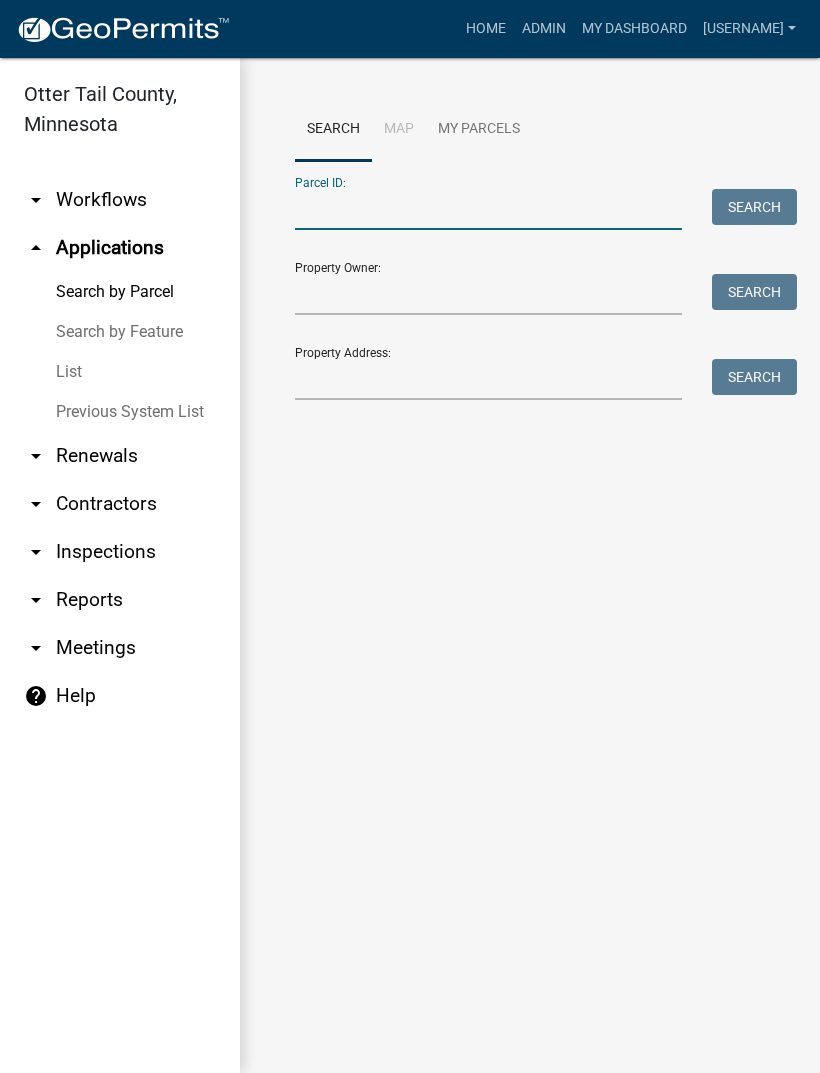 click on "Parcel ID:" at bounding box center [488, 209] 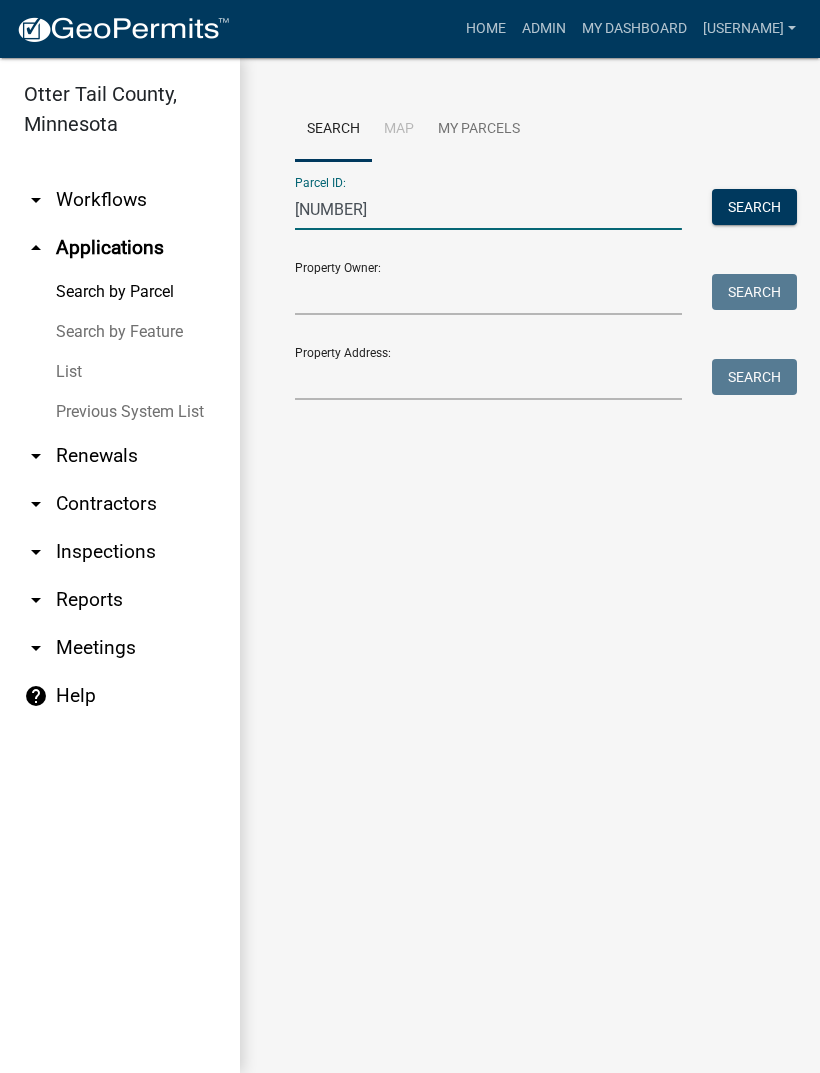 type on "46000230074001" 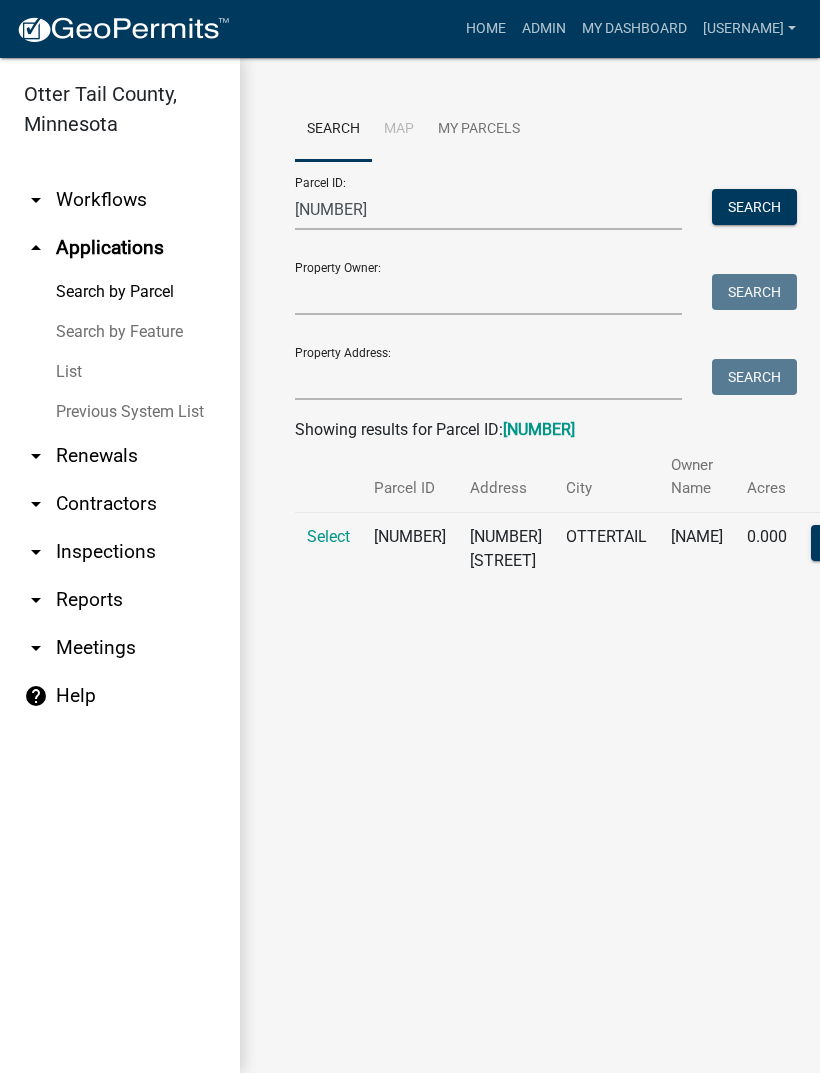 click on "Select" at bounding box center [328, 536] 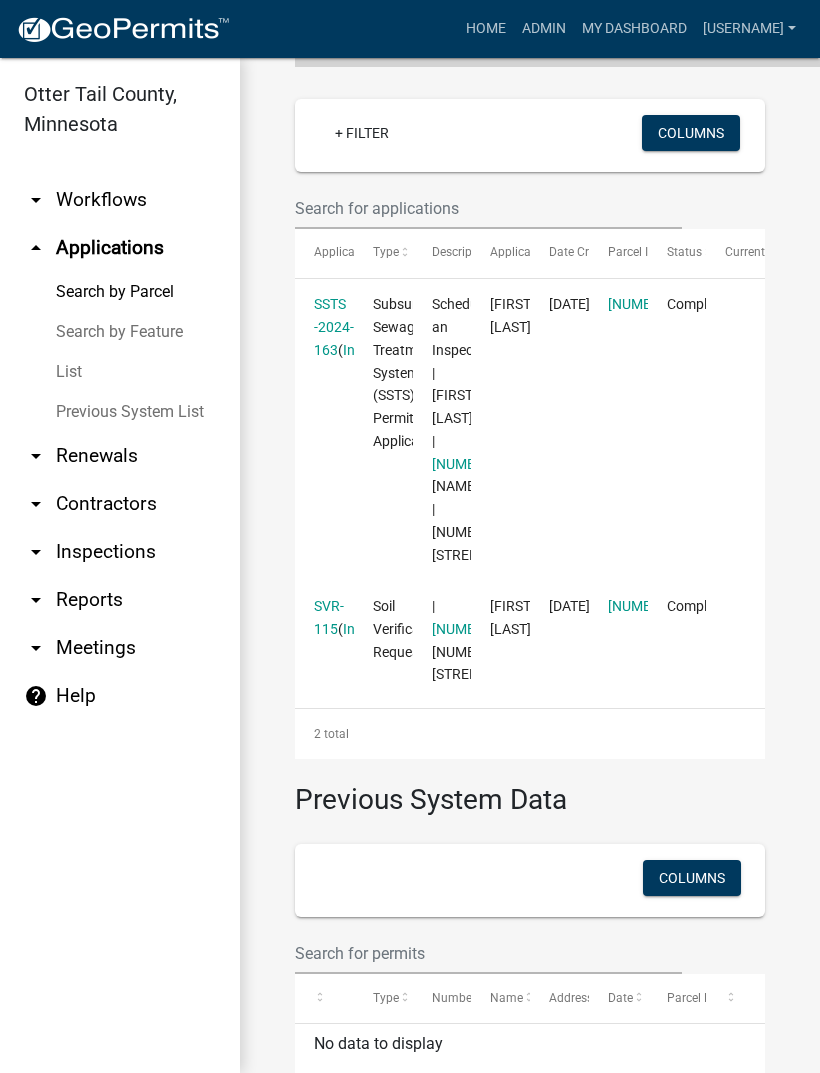 scroll, scrollTop: 515, scrollLeft: 0, axis: vertical 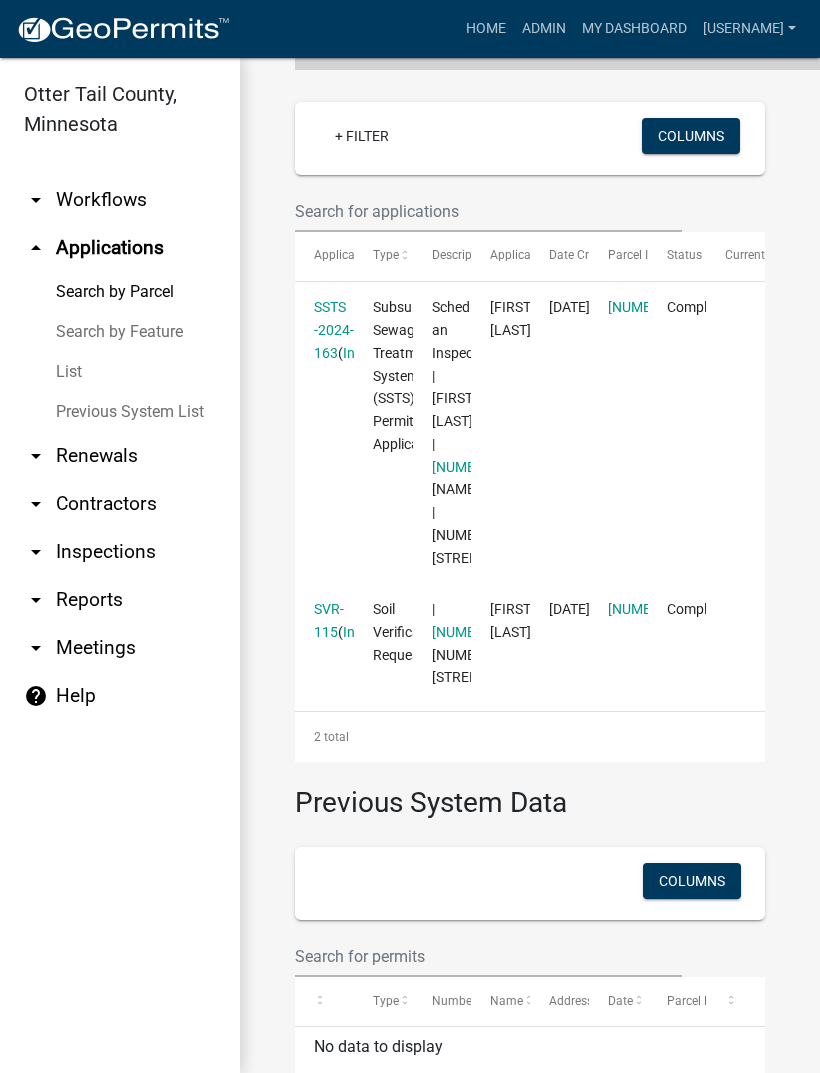 click on "SSTS -2024-163" 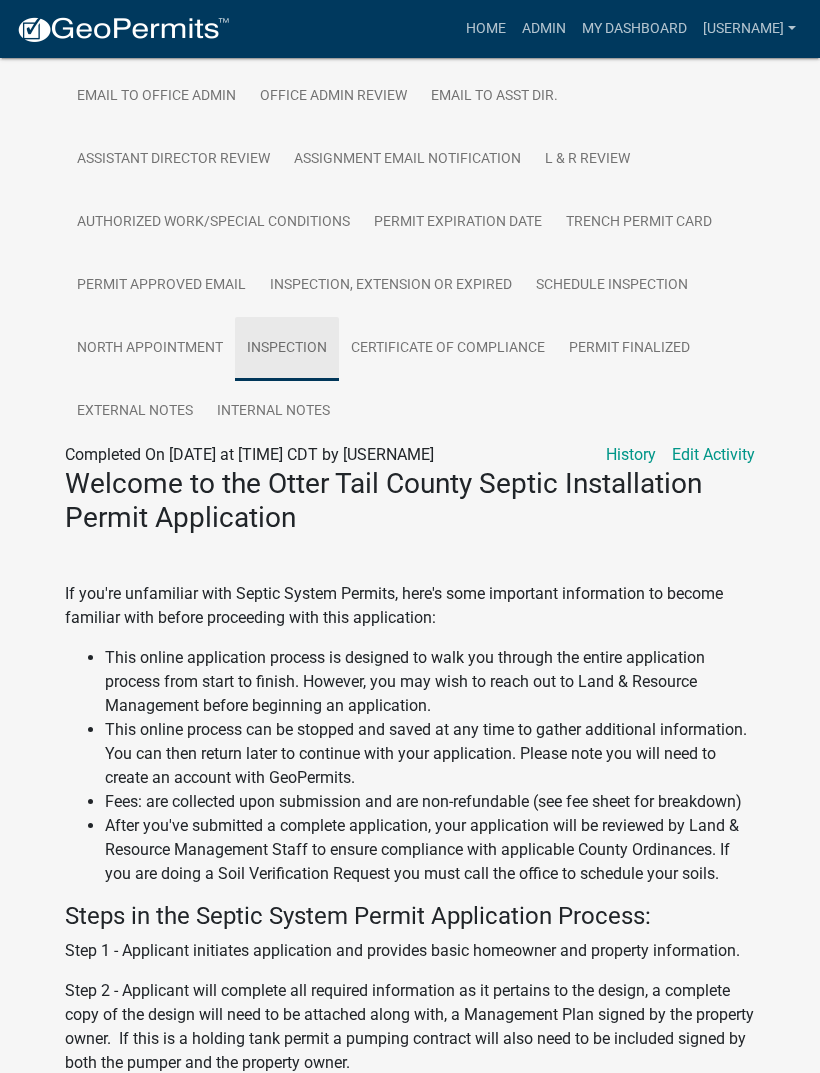 click on "Inspection" at bounding box center (287, 349) 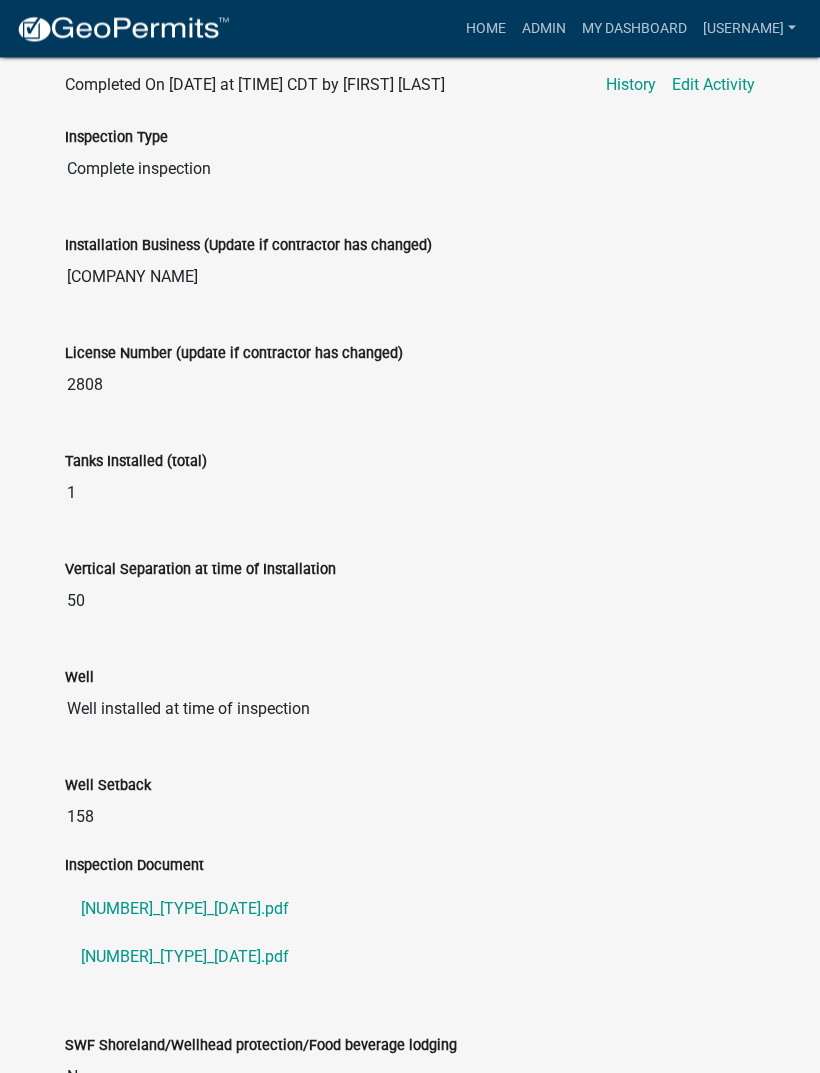scroll, scrollTop: 1248, scrollLeft: 0, axis: vertical 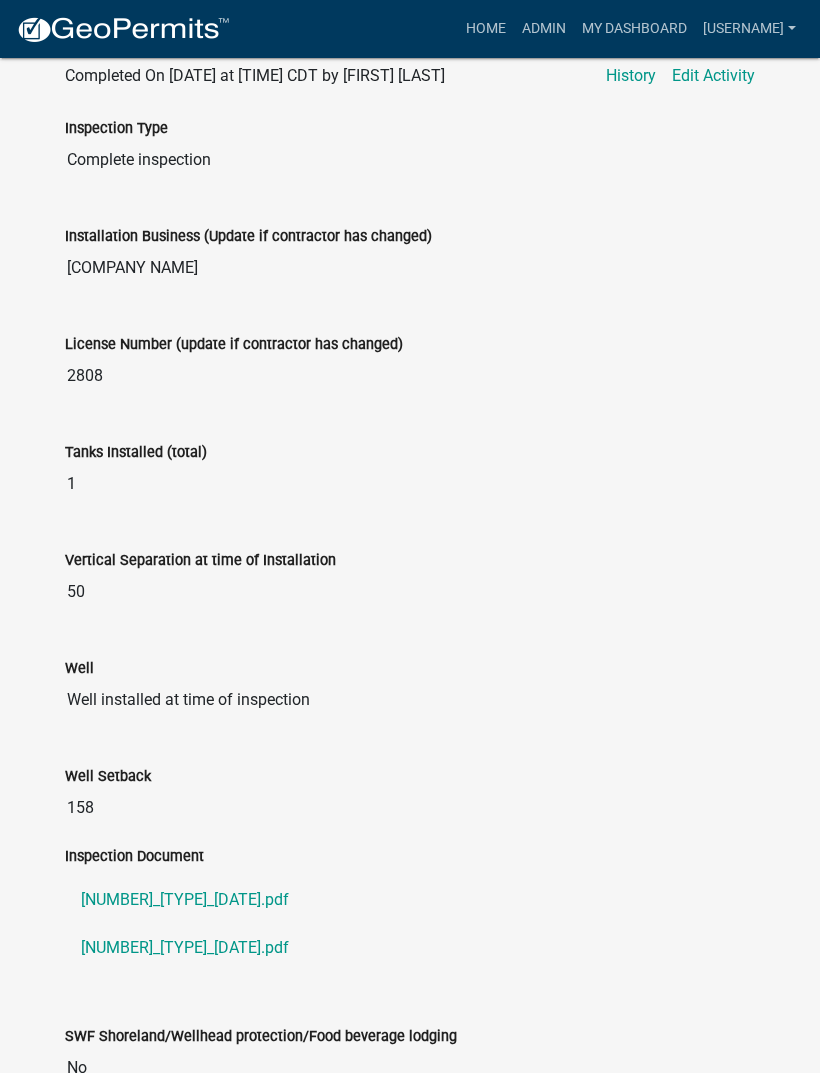 click on "46000230074001_SEWI_2024-09-26.pdf" 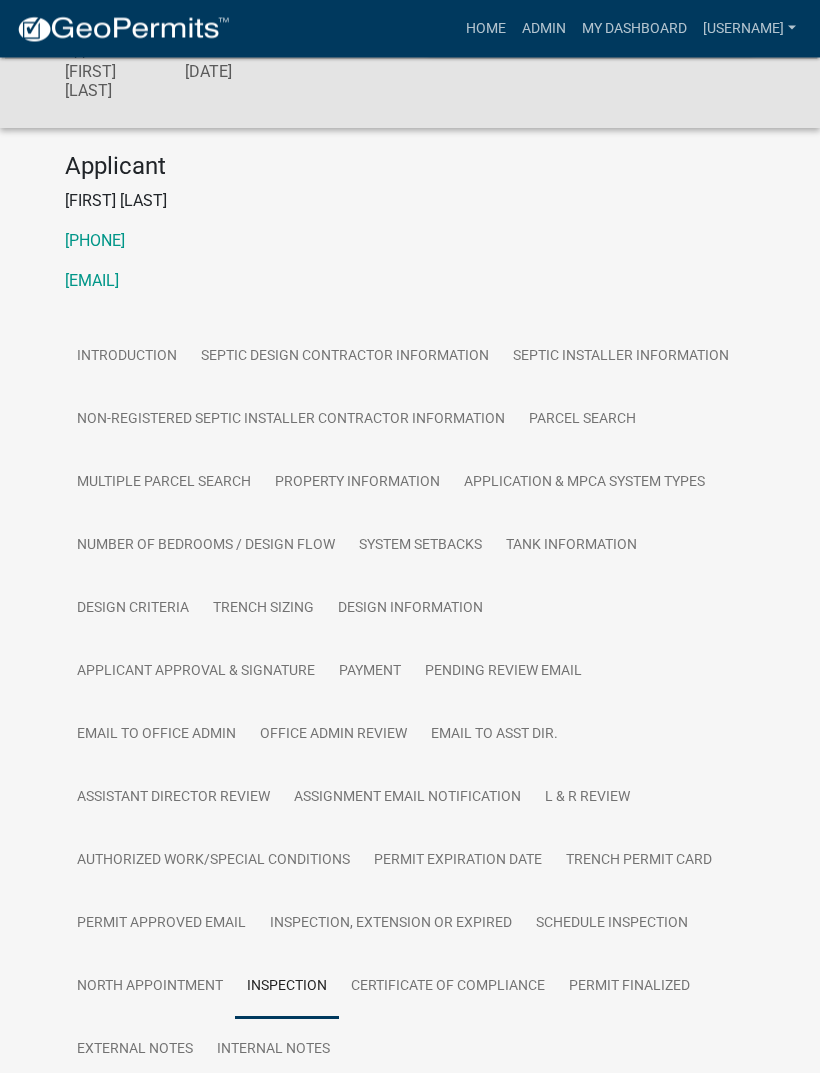 scroll, scrollTop: 245, scrollLeft: 0, axis: vertical 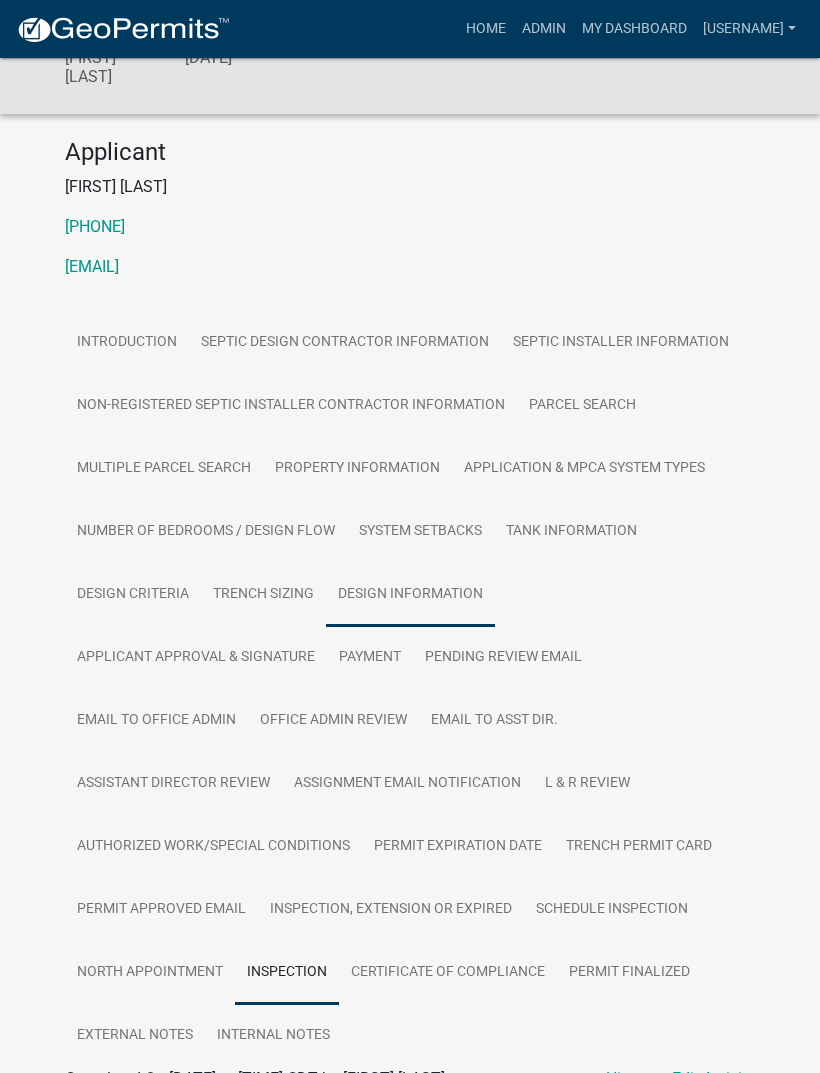 click on "Design Information" at bounding box center (410, 595) 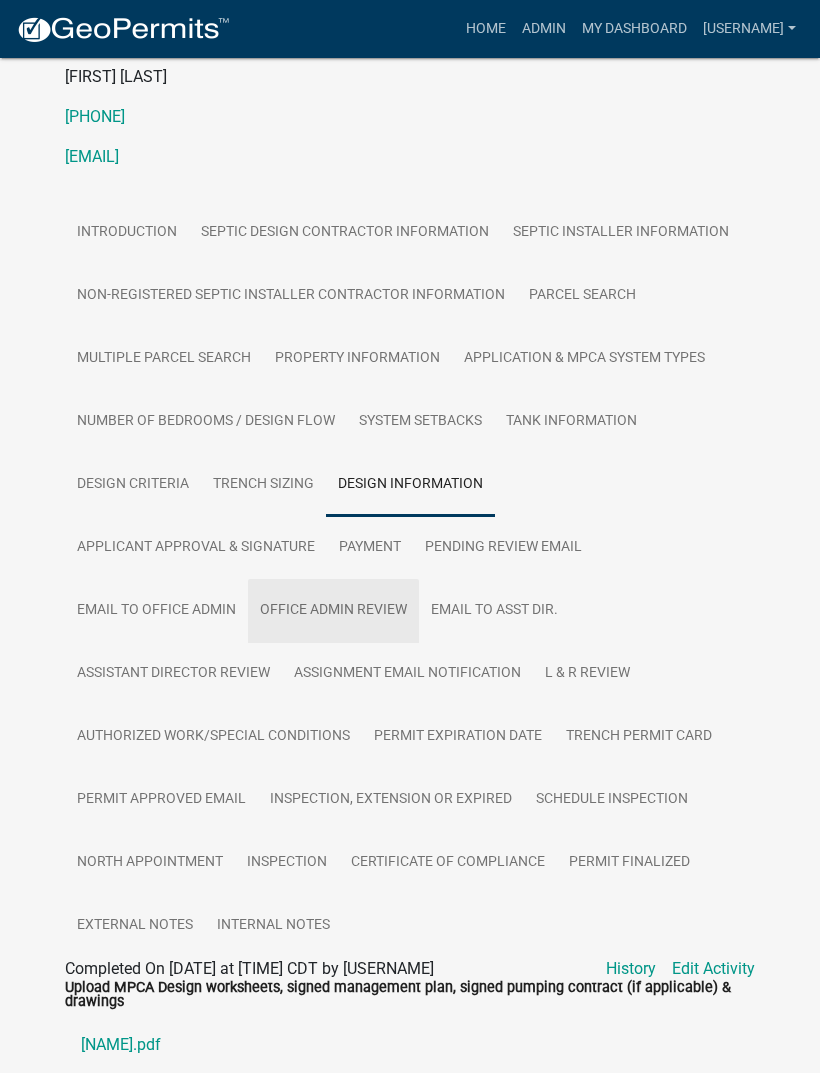 scroll, scrollTop: 630, scrollLeft: 0, axis: vertical 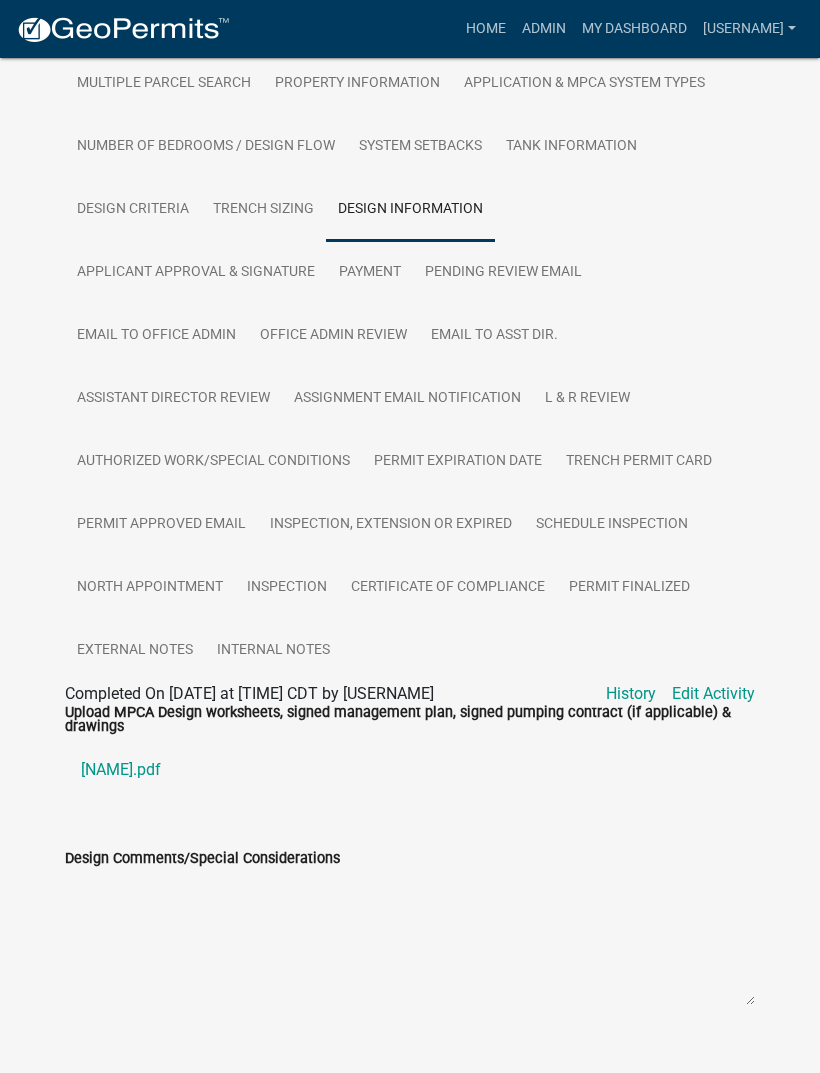 click on "Complete Design Mebust.pdf" 